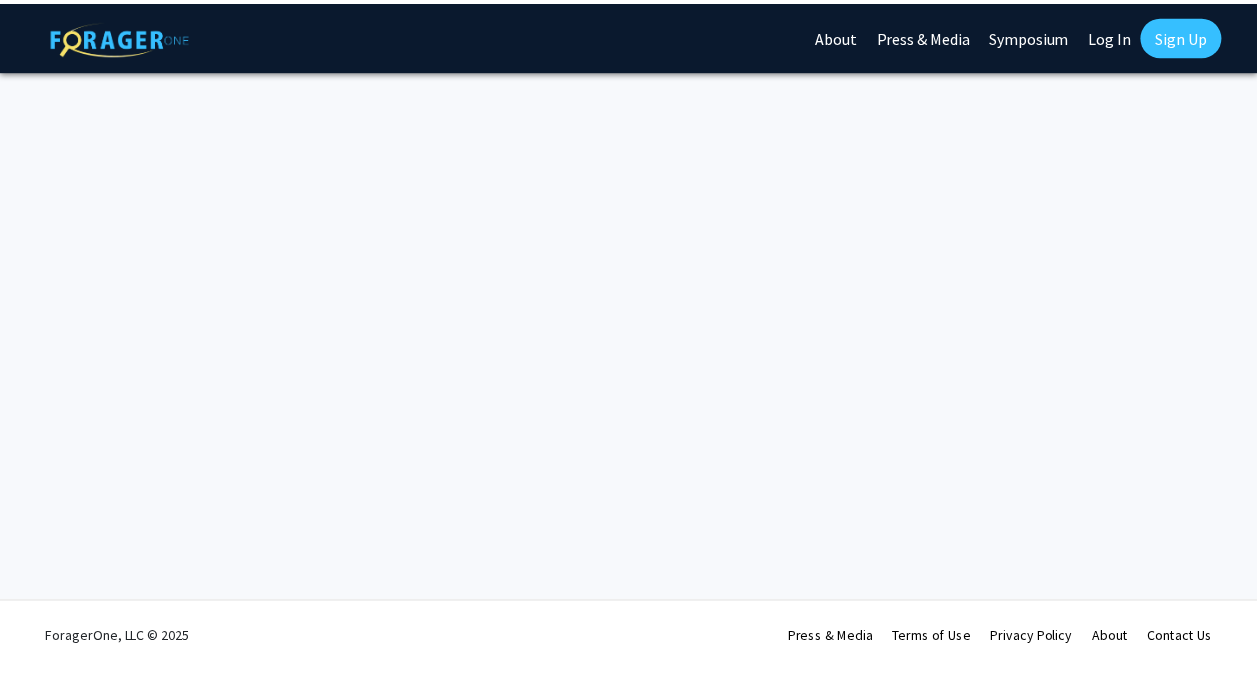 scroll, scrollTop: 0, scrollLeft: 0, axis: both 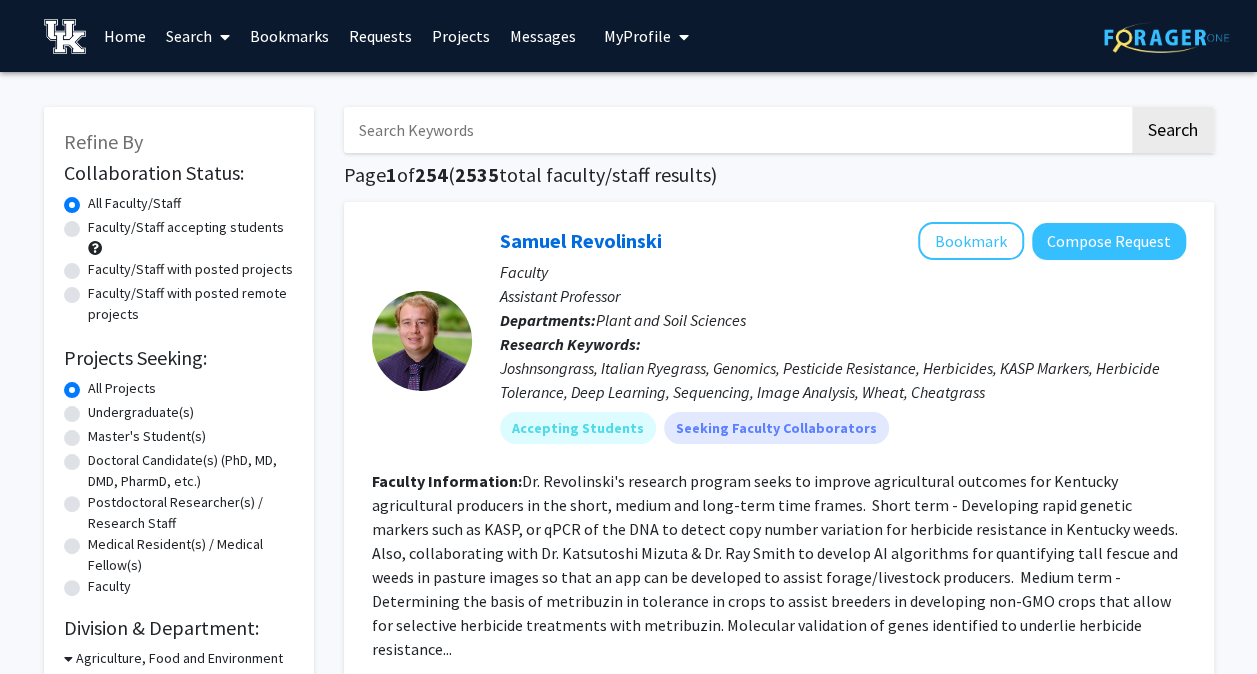 click on "My   Profile" at bounding box center (637, 36) 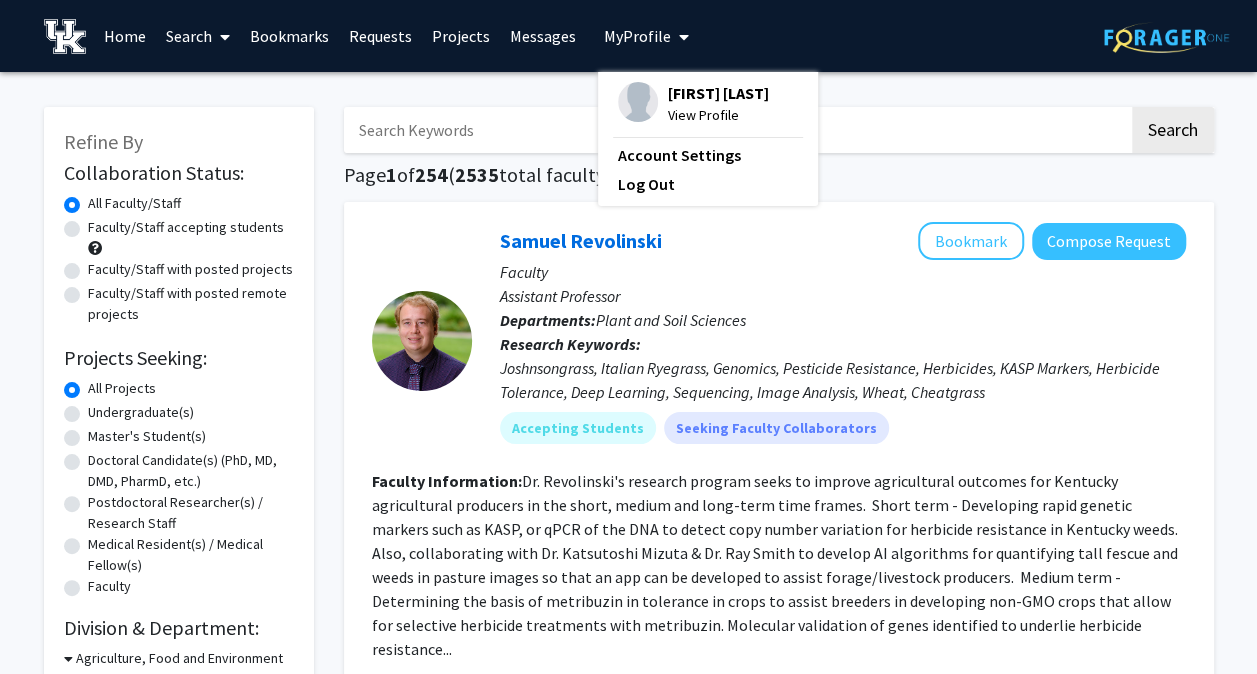 click at bounding box center [638, 102] 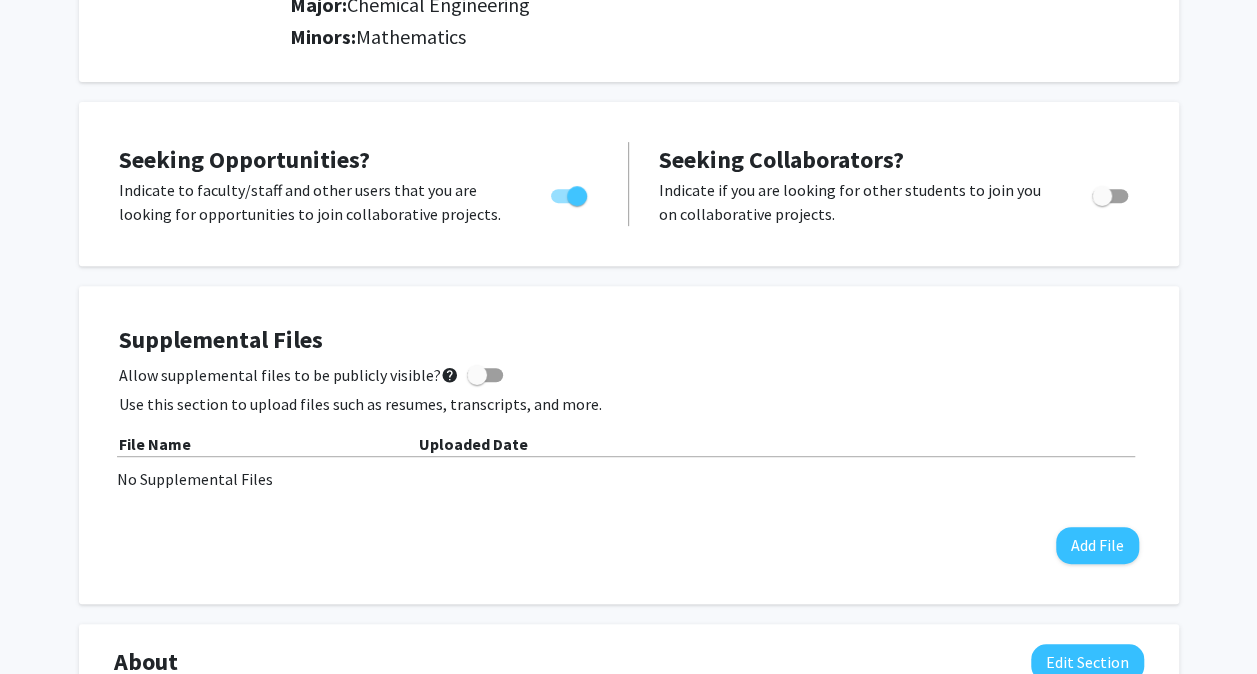scroll, scrollTop: 0, scrollLeft: 0, axis: both 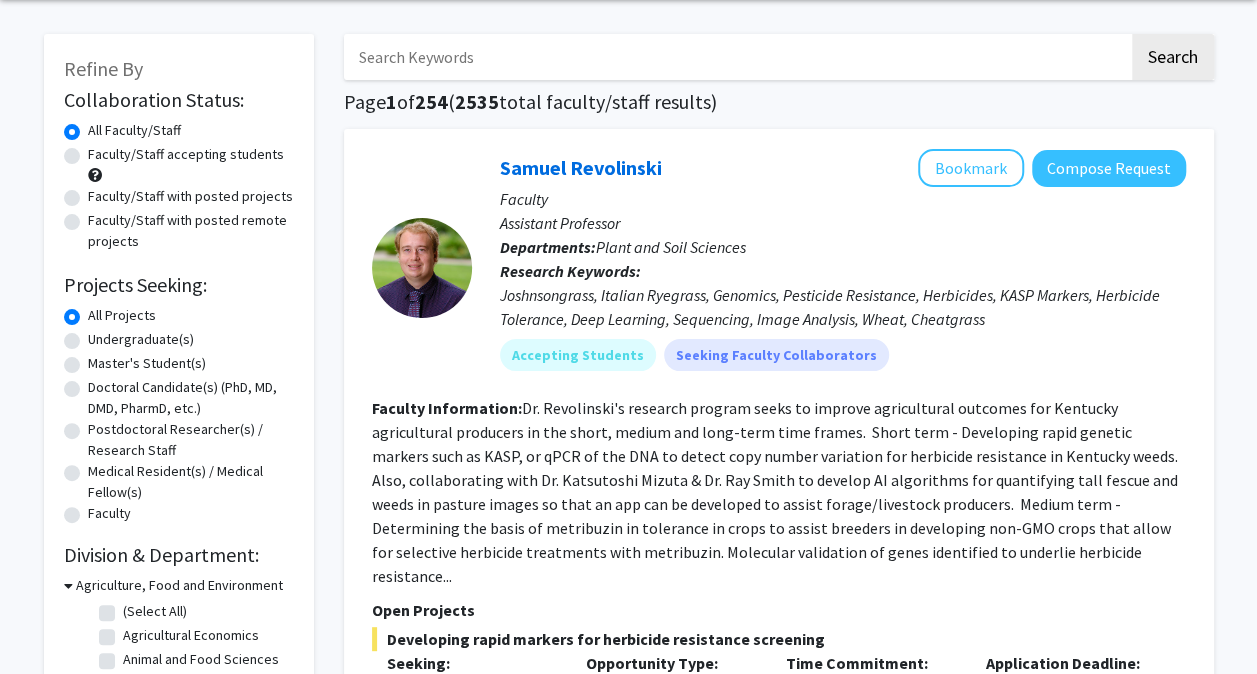 click on "Faculty/Staff accepting students" 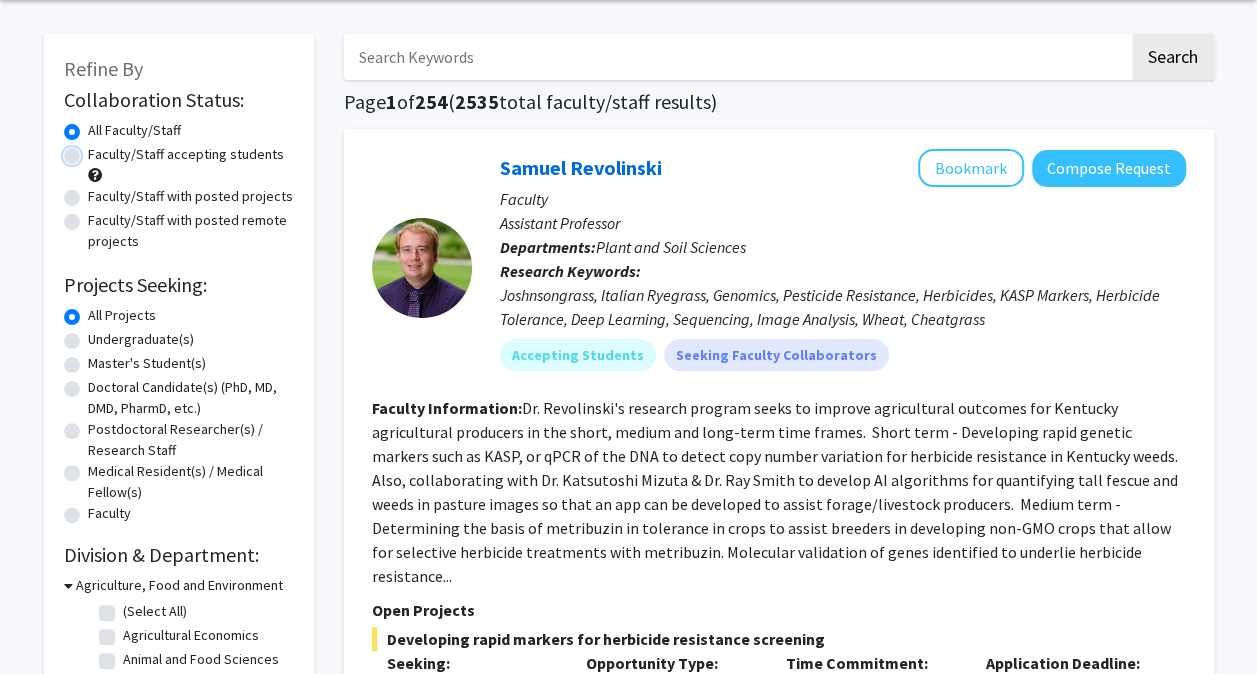 click on "Faculty/Staff accepting students" at bounding box center (94, 150) 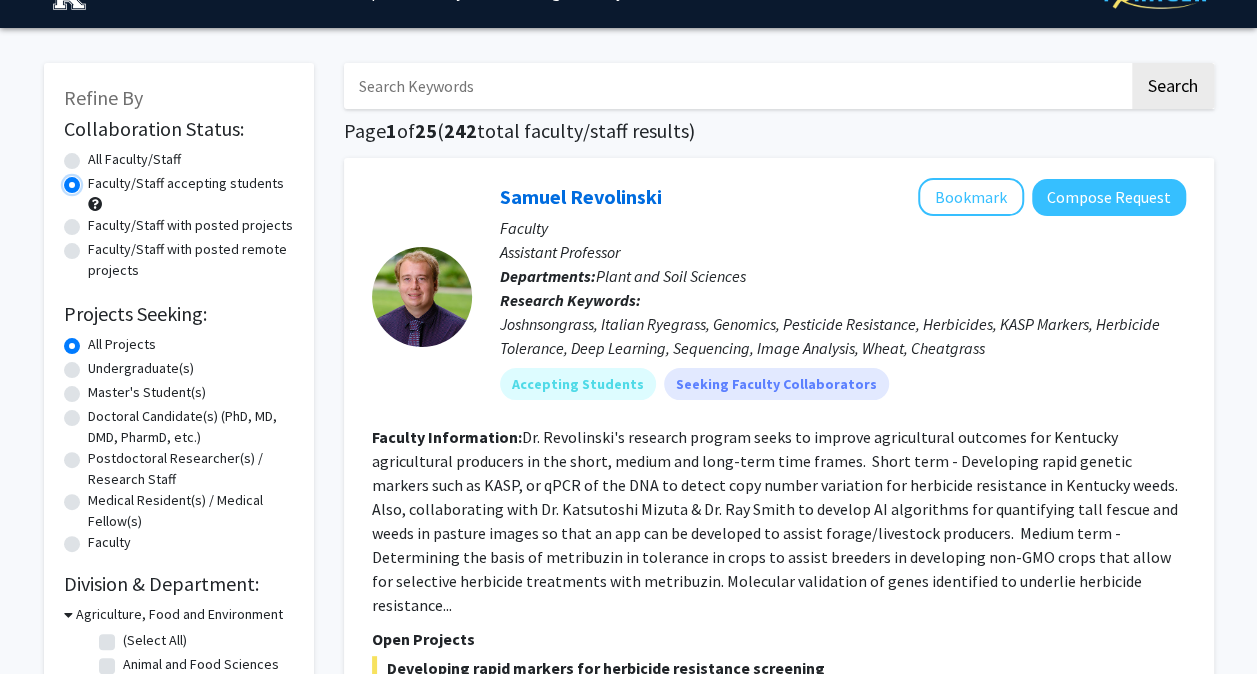 scroll, scrollTop: 46, scrollLeft: 0, axis: vertical 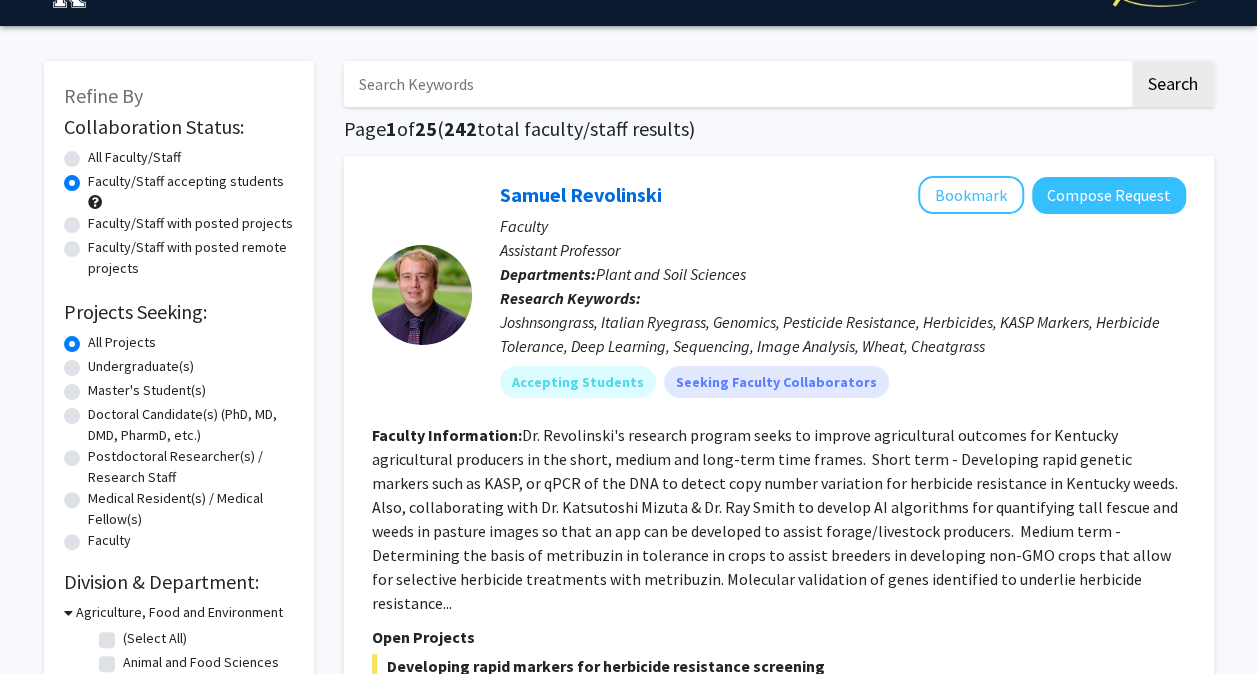 click on "Undergraduate(s)" 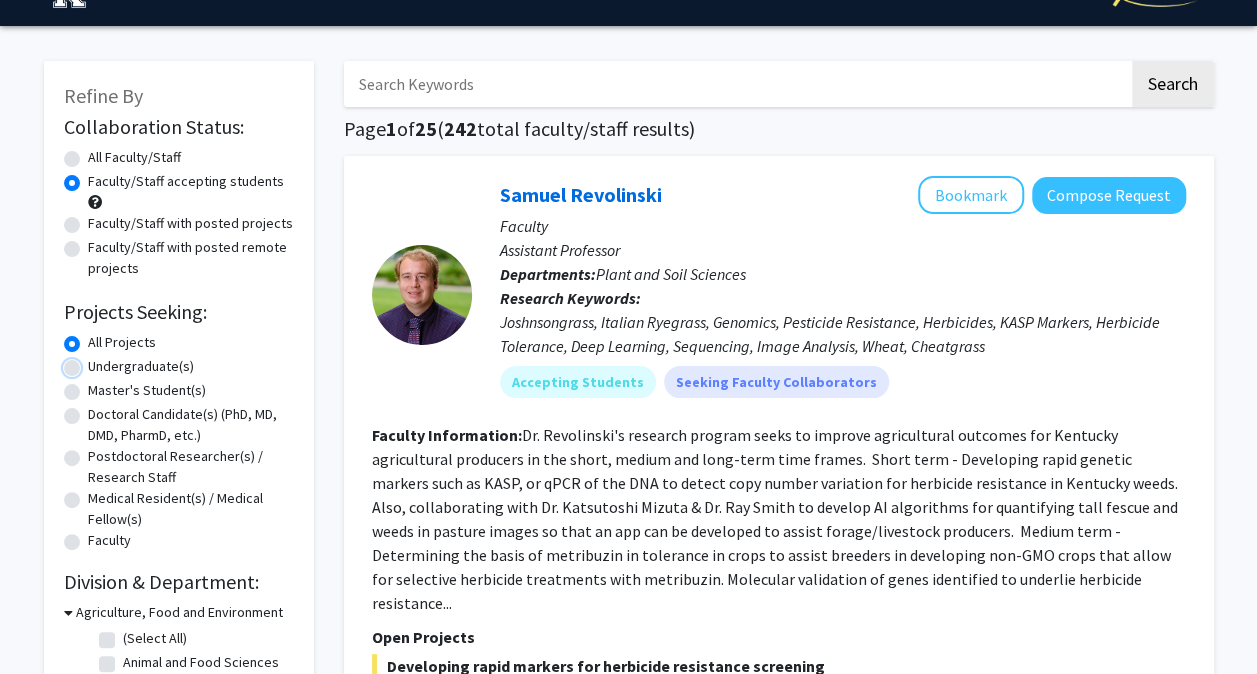 click on "Undergraduate(s)" at bounding box center [94, 362] 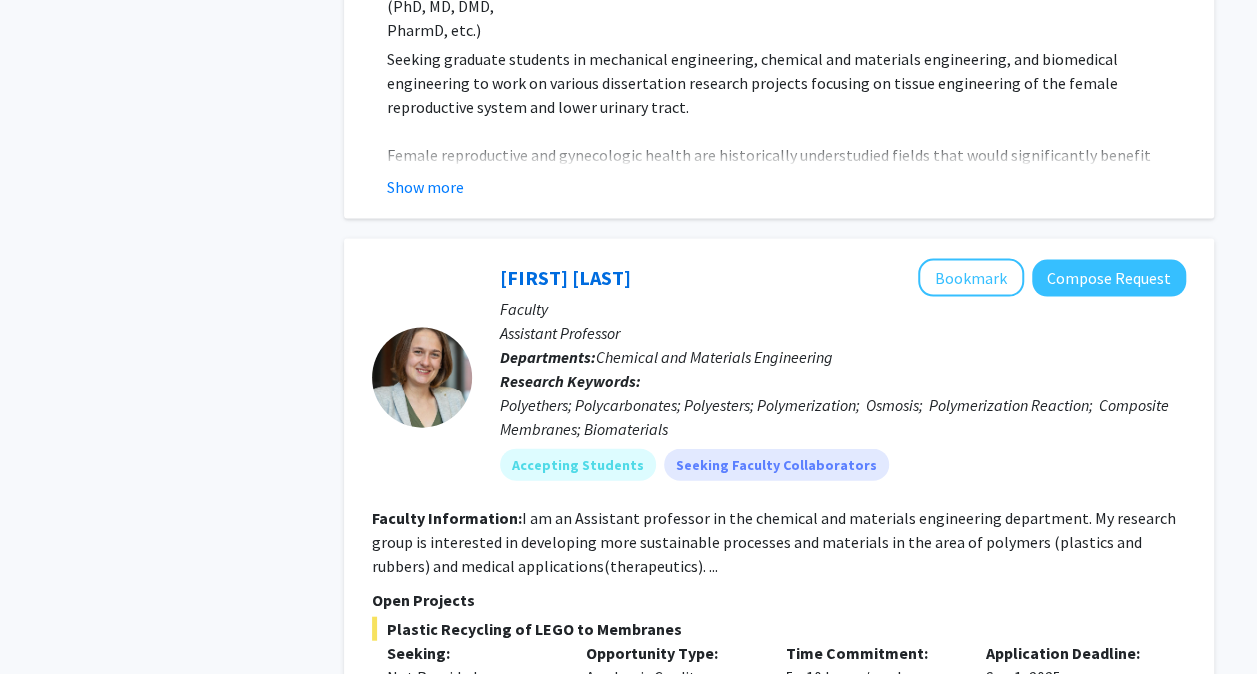 scroll, scrollTop: 2032, scrollLeft: 0, axis: vertical 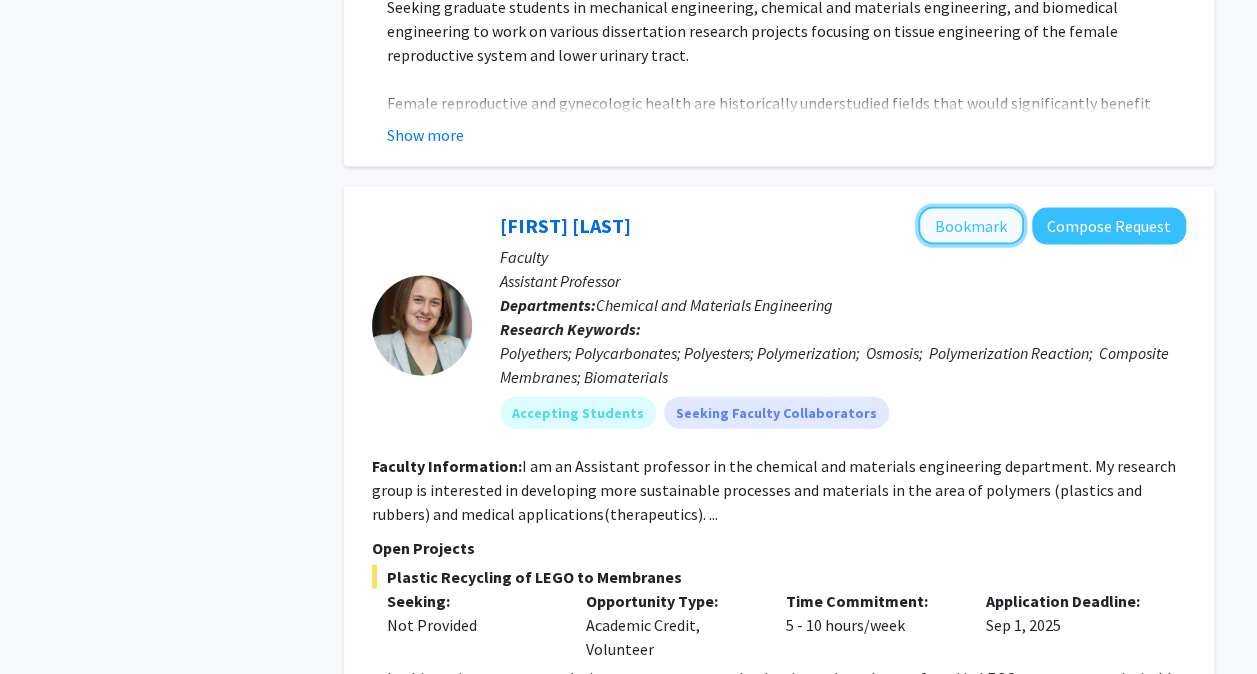 click on "Bookmark" 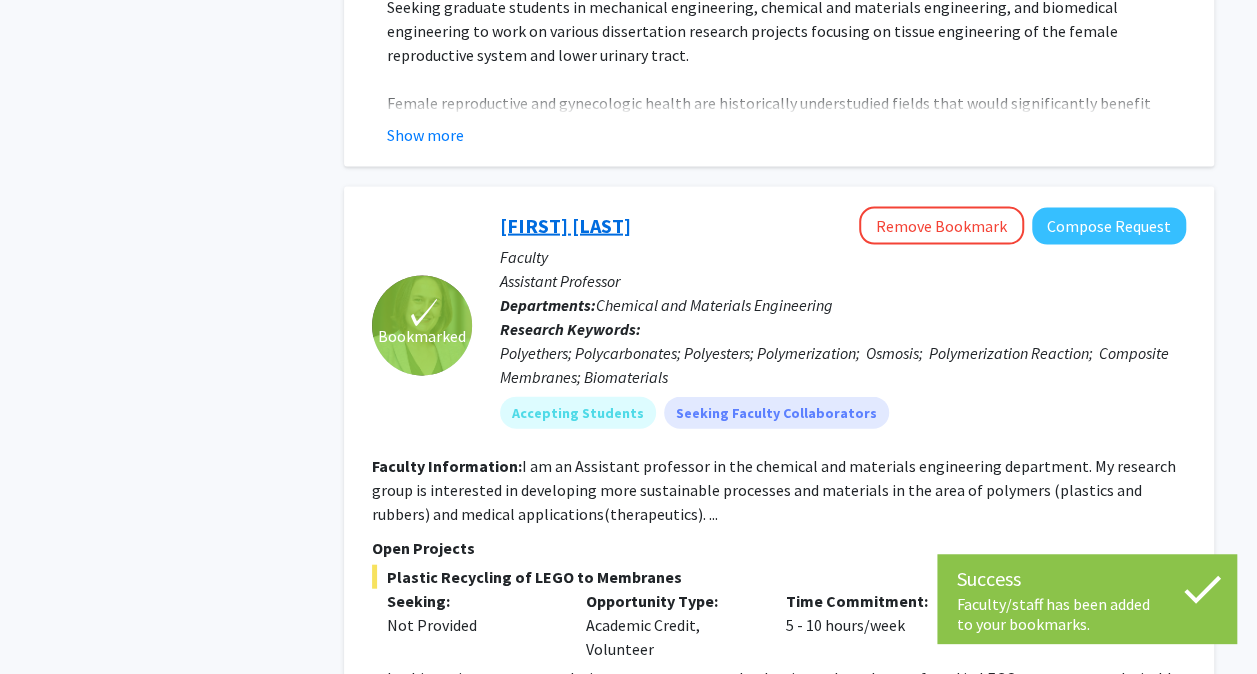 click on "[FIRST] [LAST]" 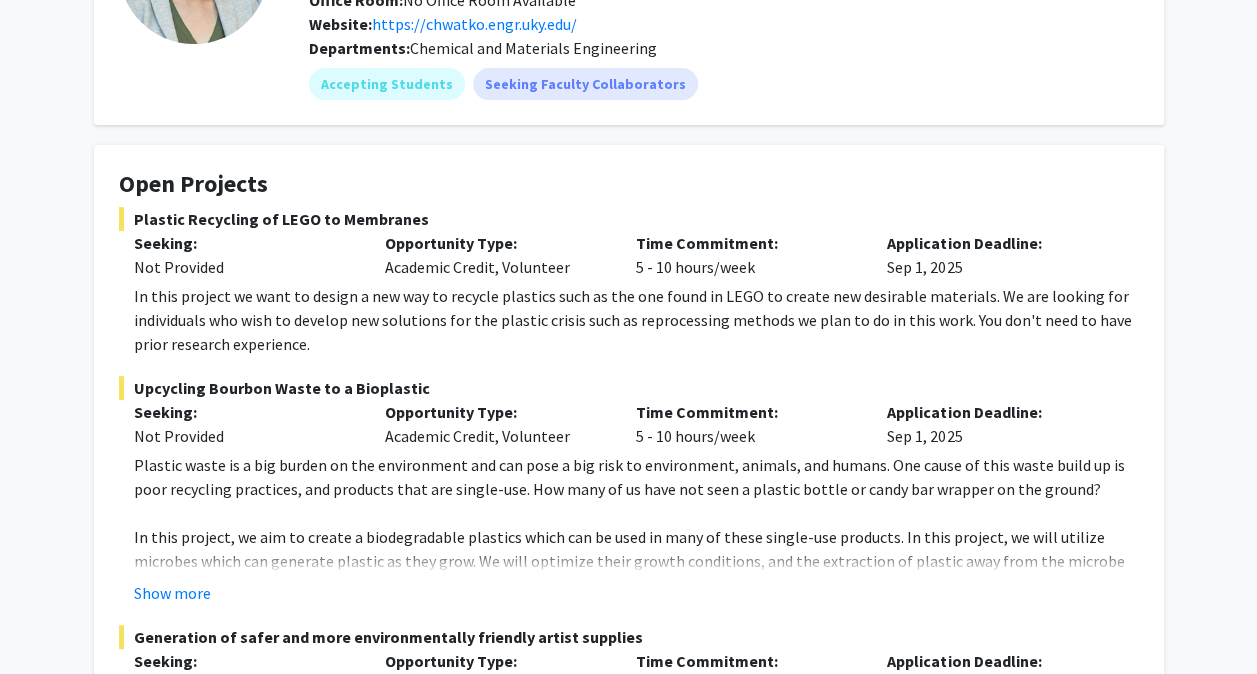 scroll, scrollTop: 221, scrollLeft: 0, axis: vertical 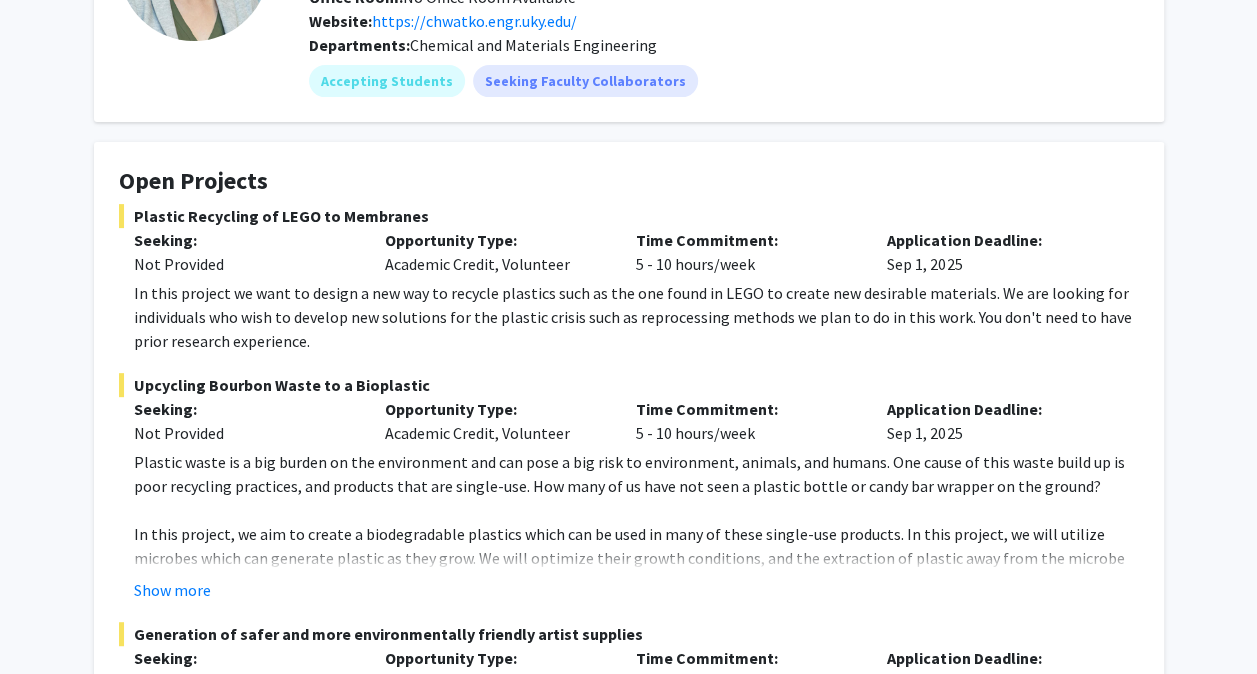 drag, startPoint x: 138, startPoint y: 382, endPoint x: 414, endPoint y: 390, distance: 276.1159 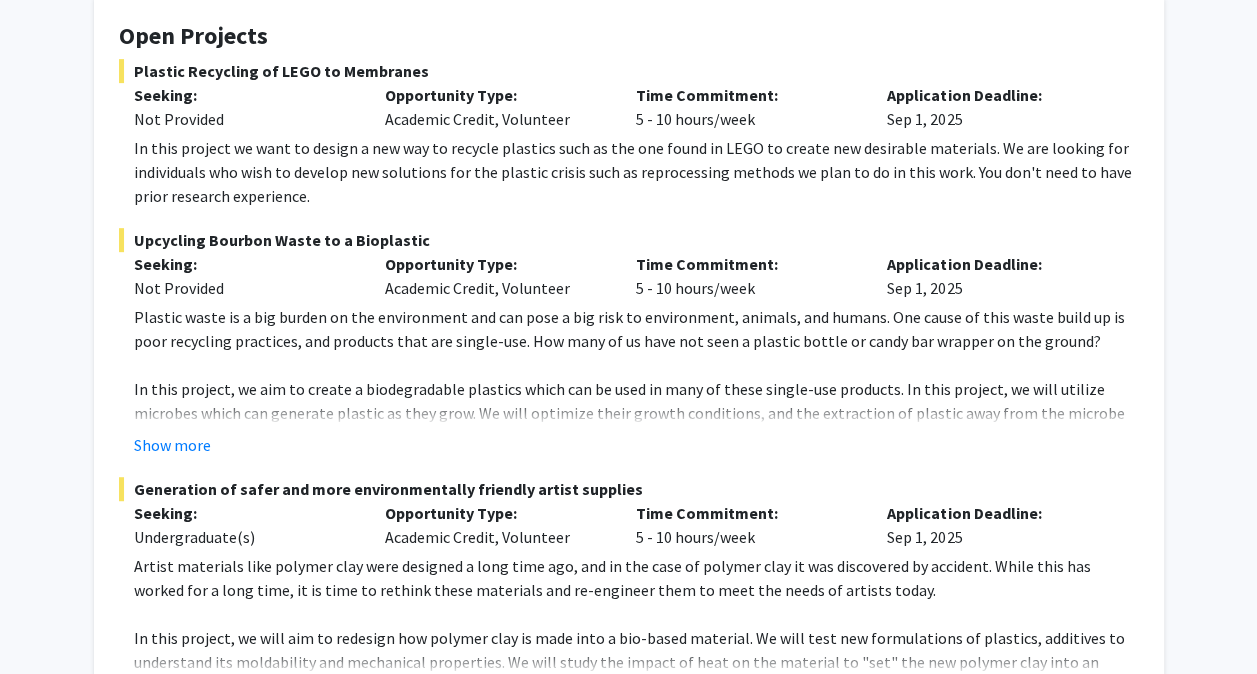 scroll, scrollTop: 319, scrollLeft: 0, axis: vertical 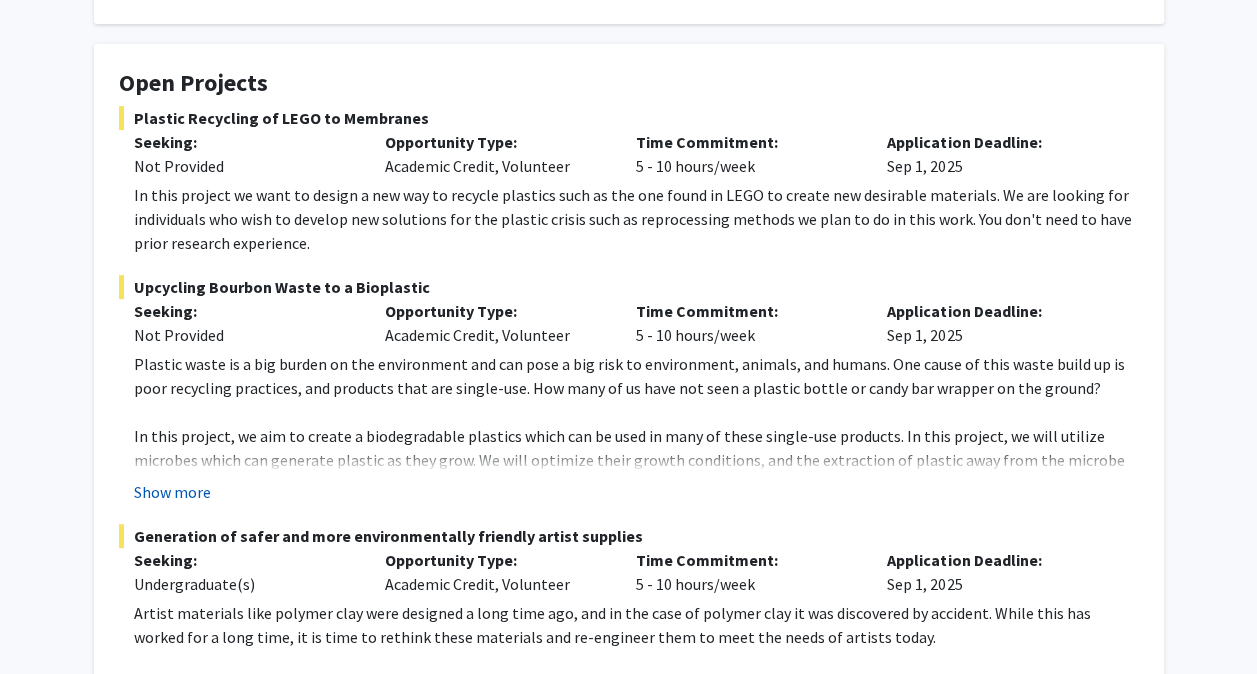 click on "Show more" 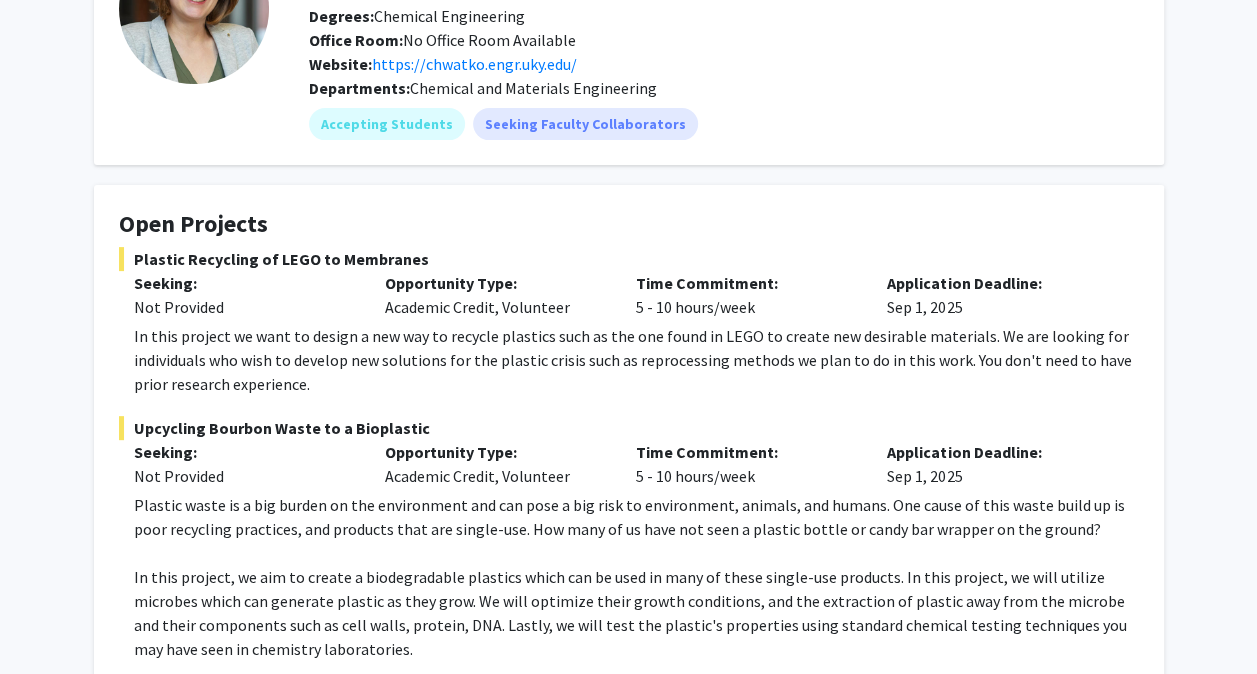 scroll, scrollTop: 0, scrollLeft: 0, axis: both 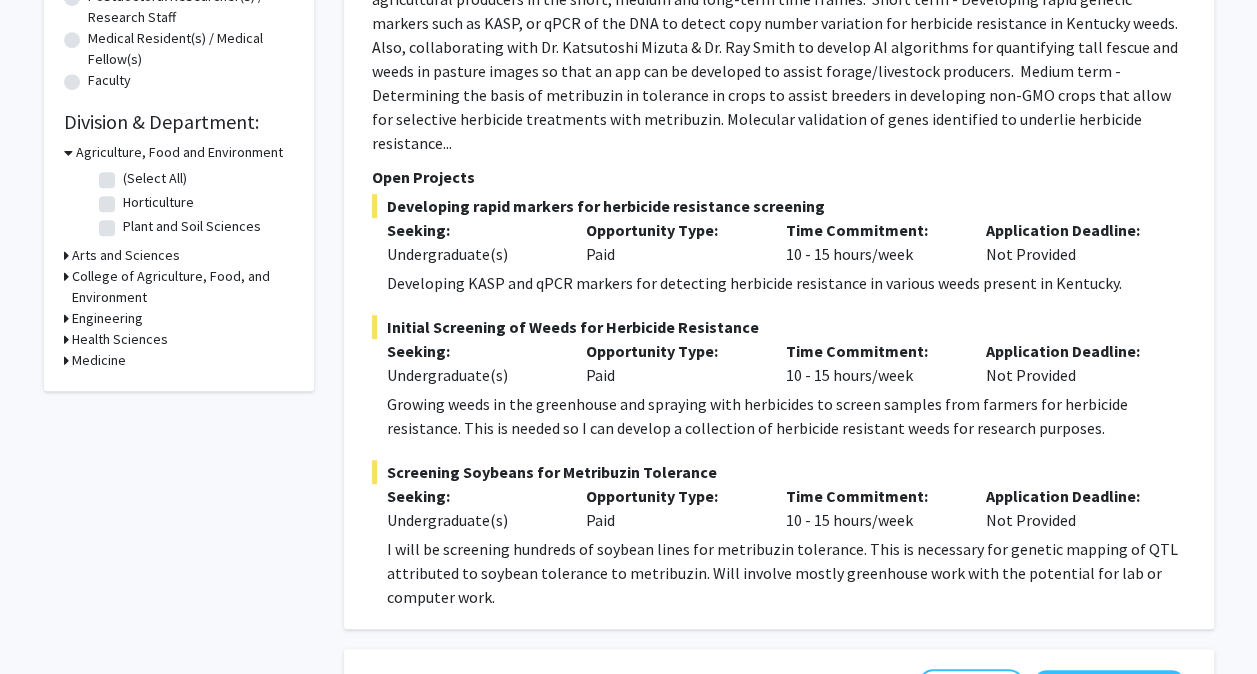 click on "Engineering" at bounding box center (107, 318) 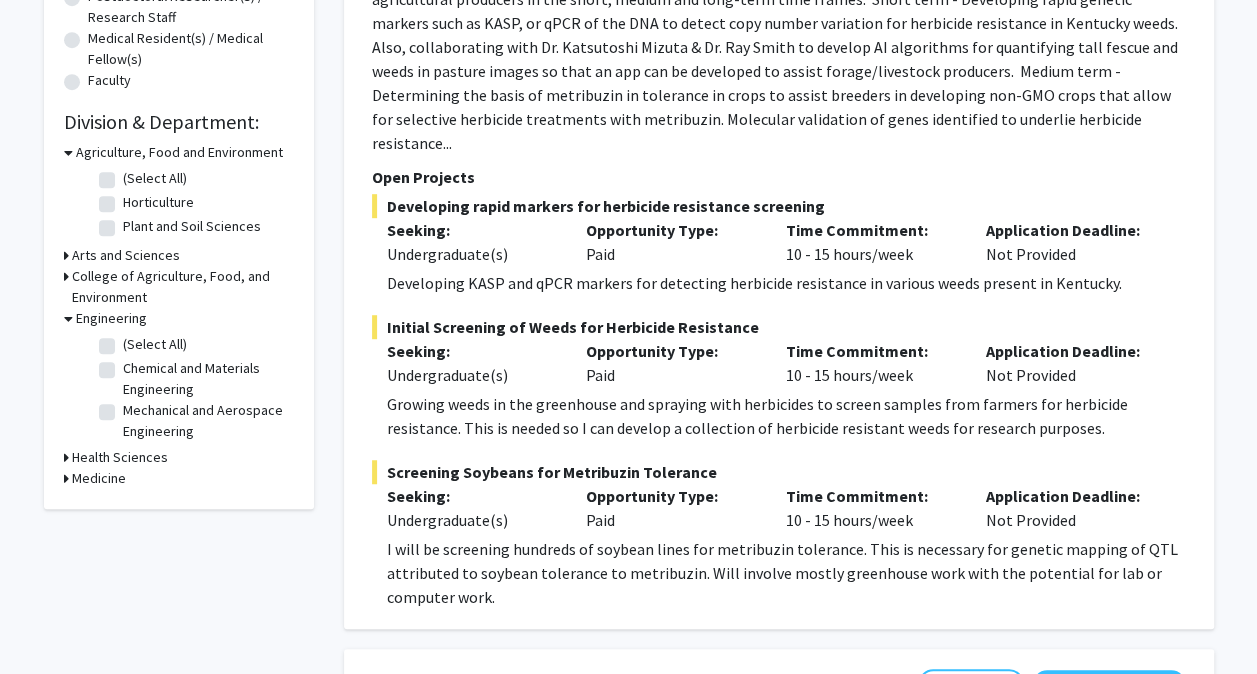 click on "Chemical and Materials Engineering" 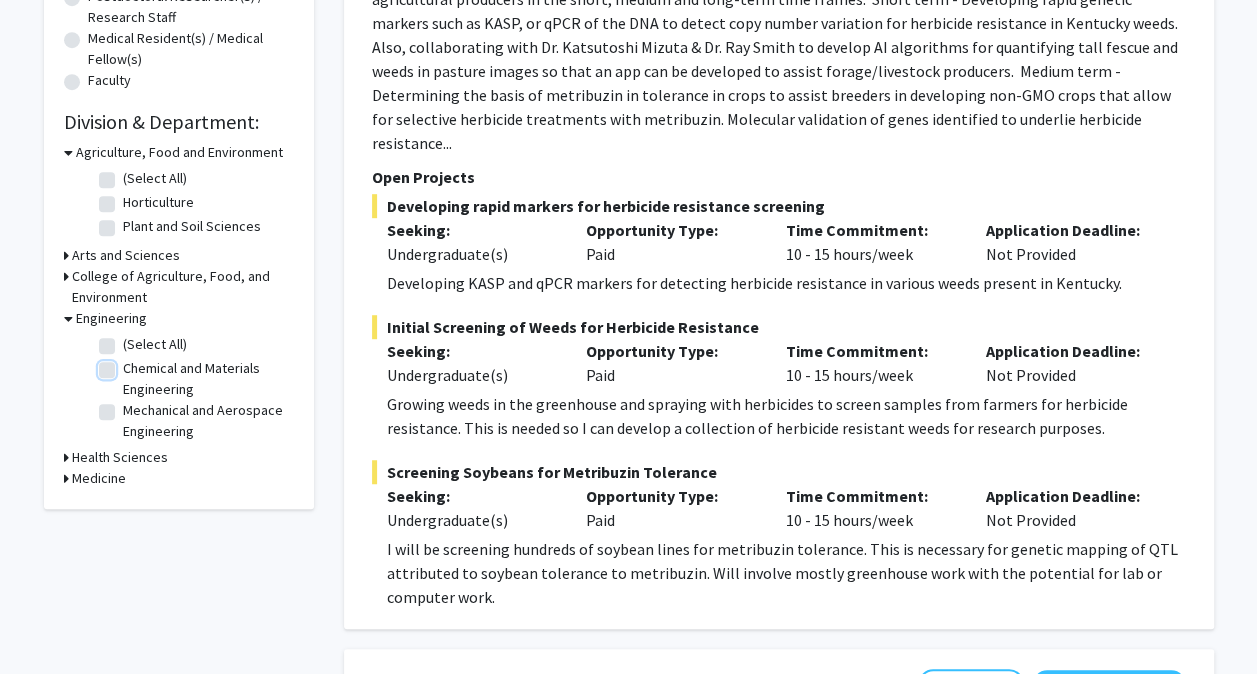 click on "Chemical and Materials Engineering" at bounding box center [129, 364] 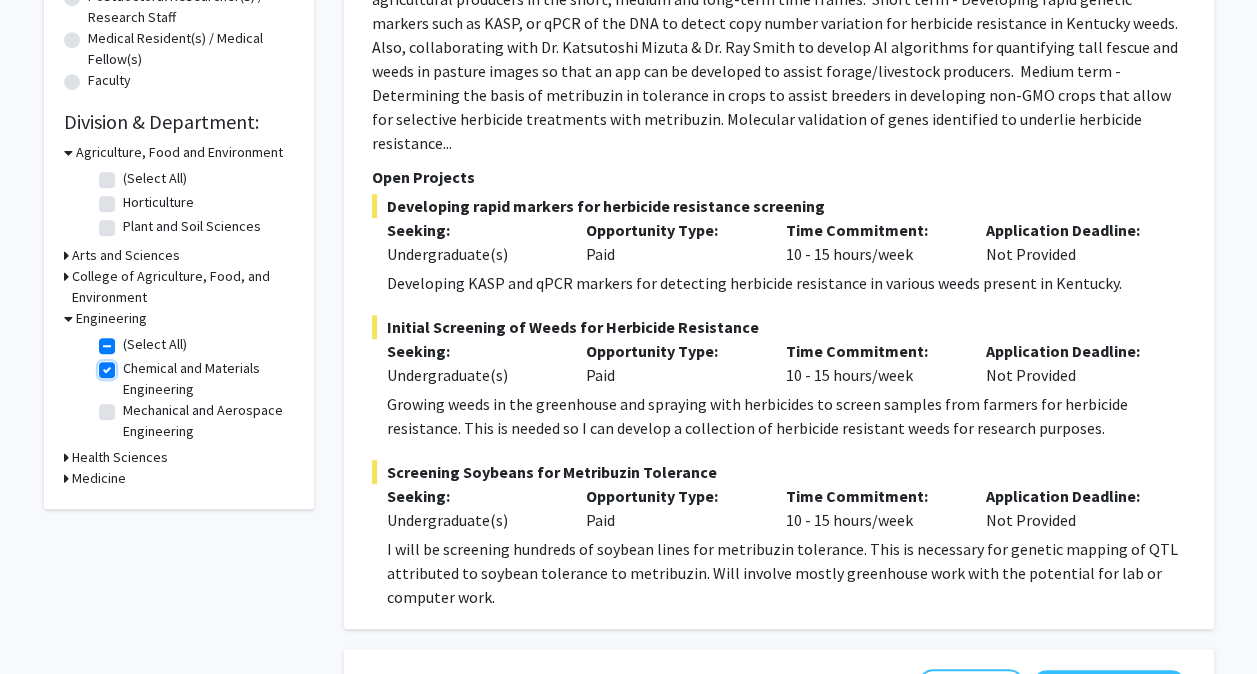 checkbox on "true" 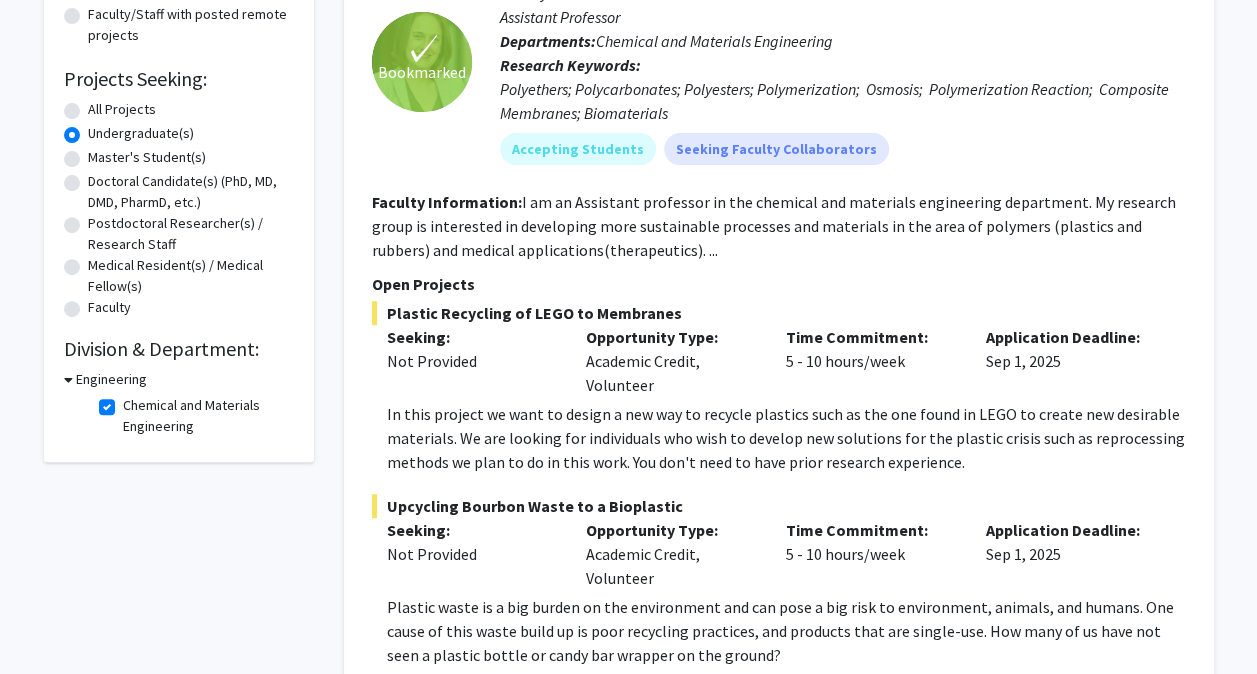 scroll, scrollTop: 280, scrollLeft: 0, axis: vertical 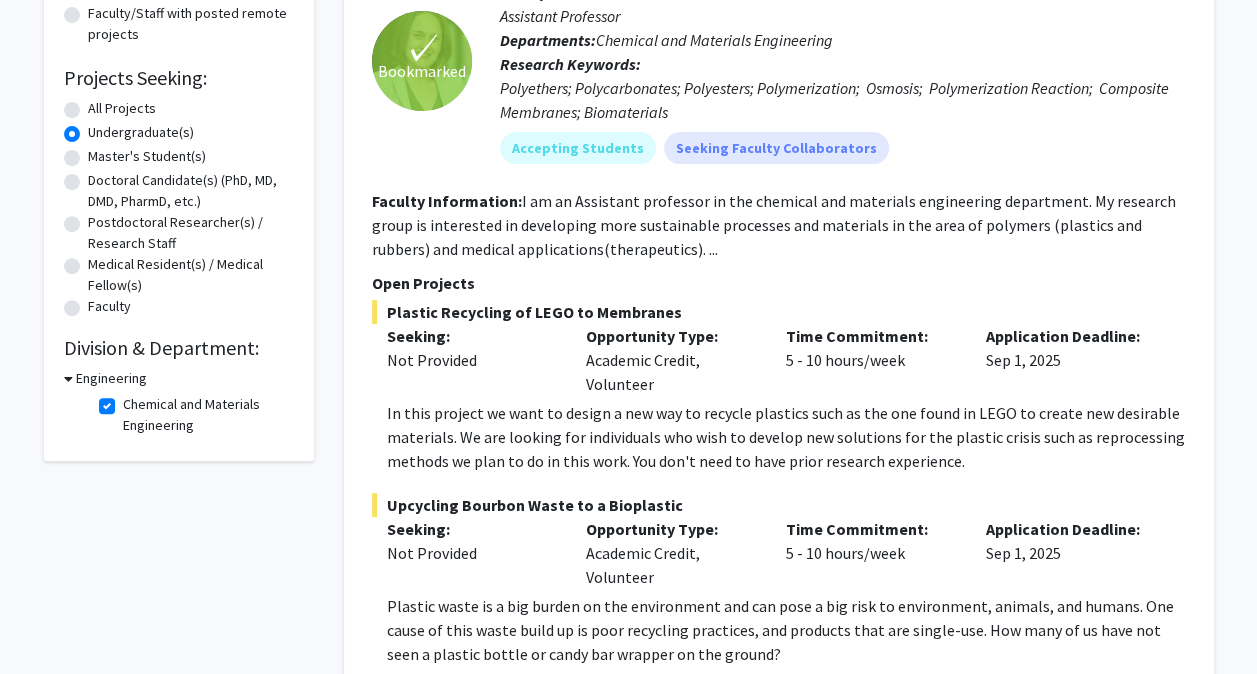 click on "Engineering" at bounding box center (111, 378) 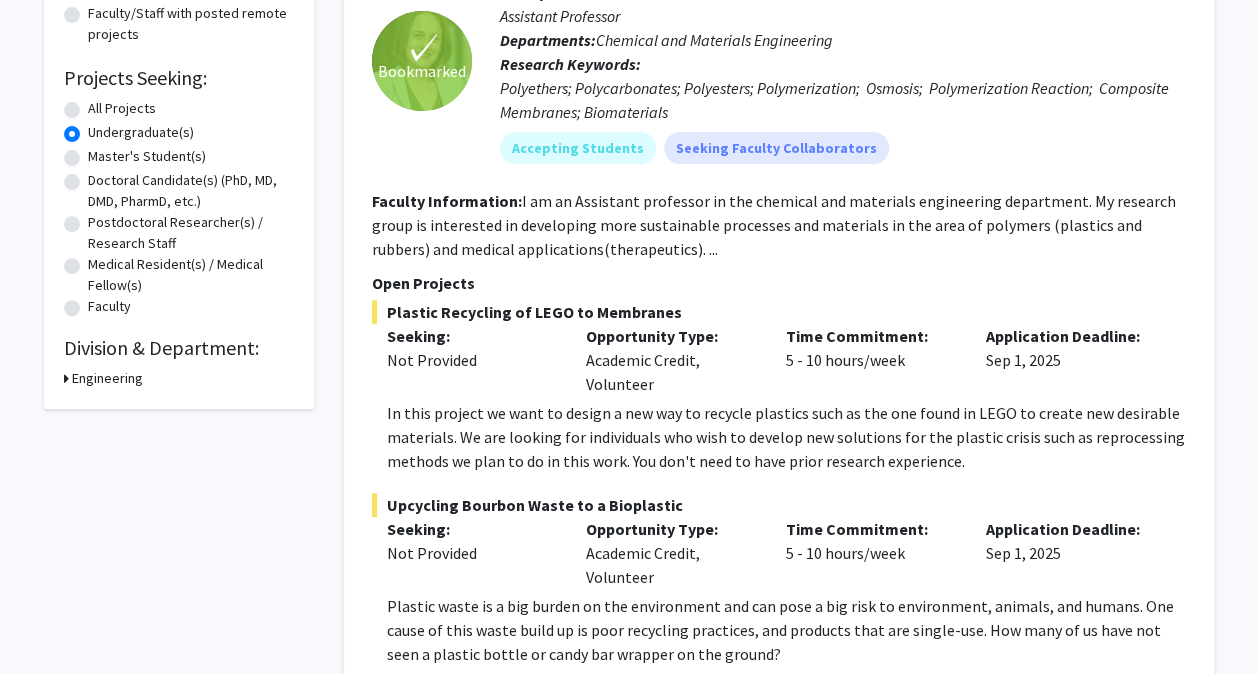 click on "Engineering" at bounding box center (107, 378) 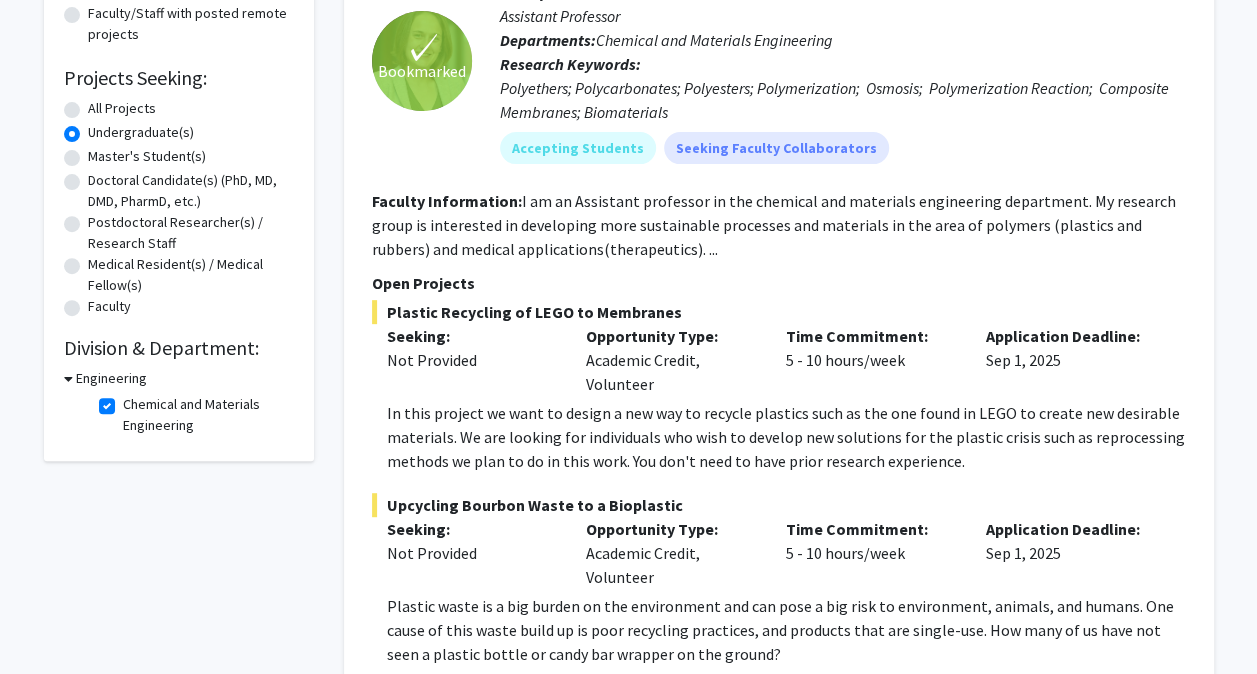 click on "Chemical and Materials Engineering" 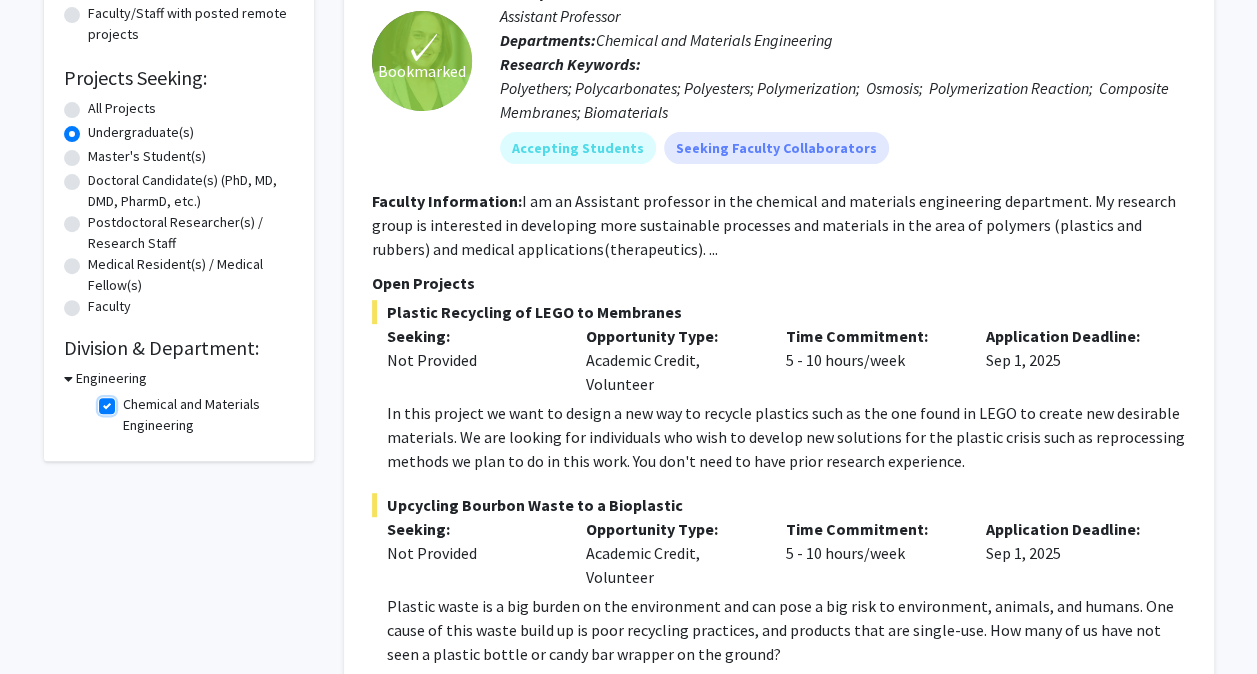 click on "Chemical and Materials Engineering" at bounding box center [129, 400] 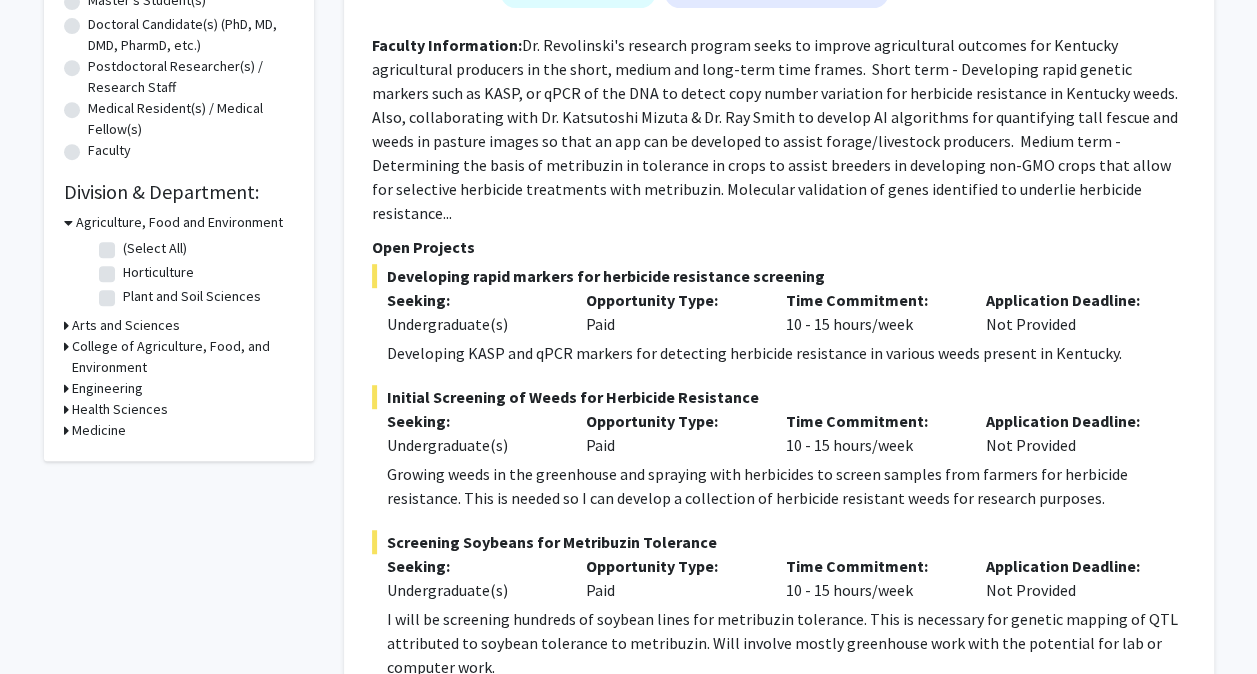 scroll, scrollTop: 443, scrollLeft: 0, axis: vertical 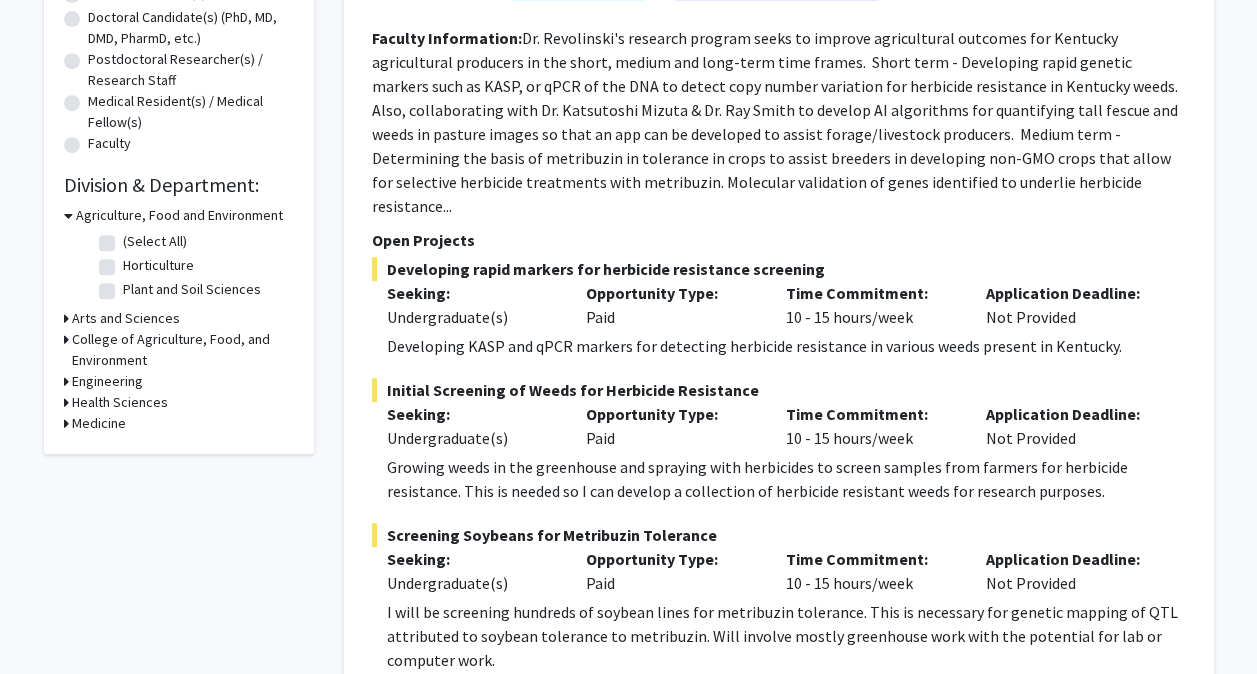 click on "Engineering" at bounding box center (107, 381) 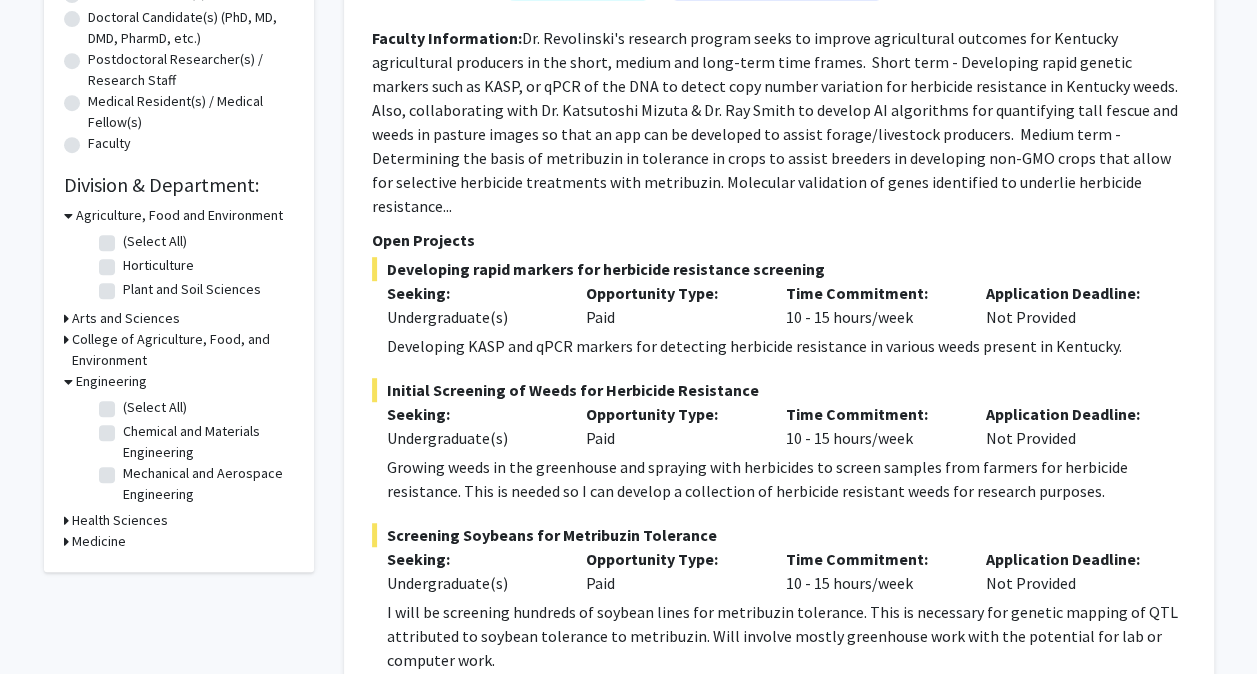 click on "Mechanical and Aerospace Engineering" 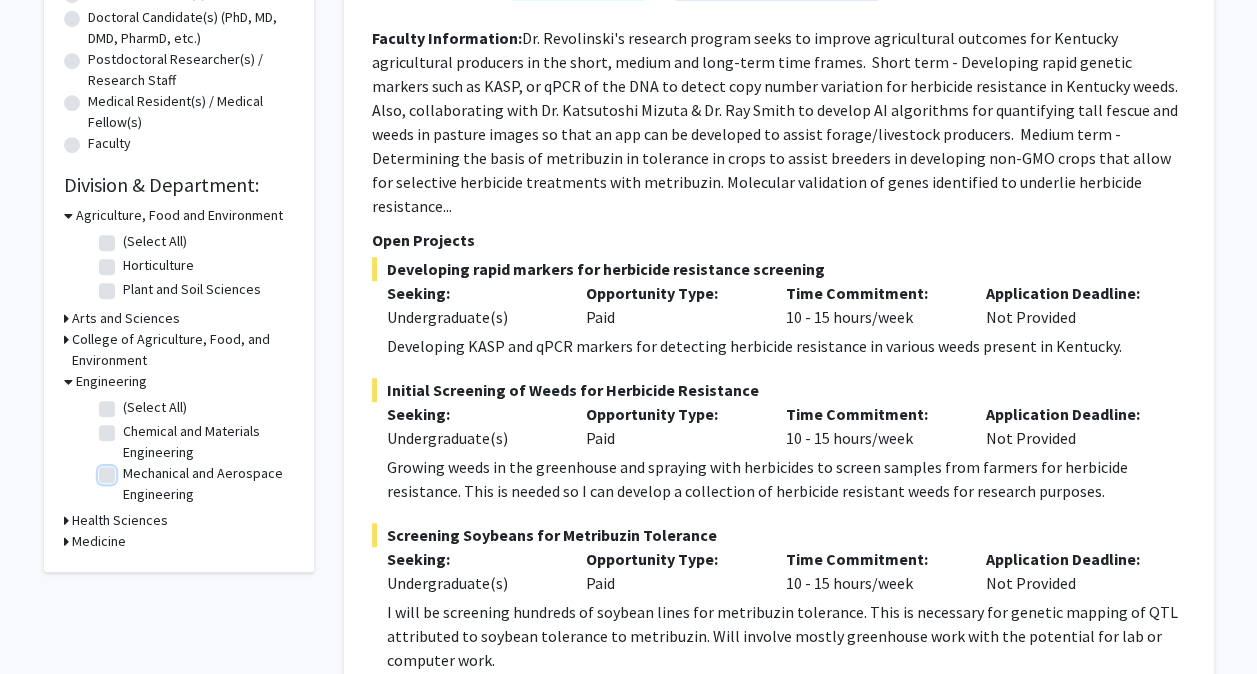 click on "Mechanical and Aerospace Engineering" at bounding box center (129, 469) 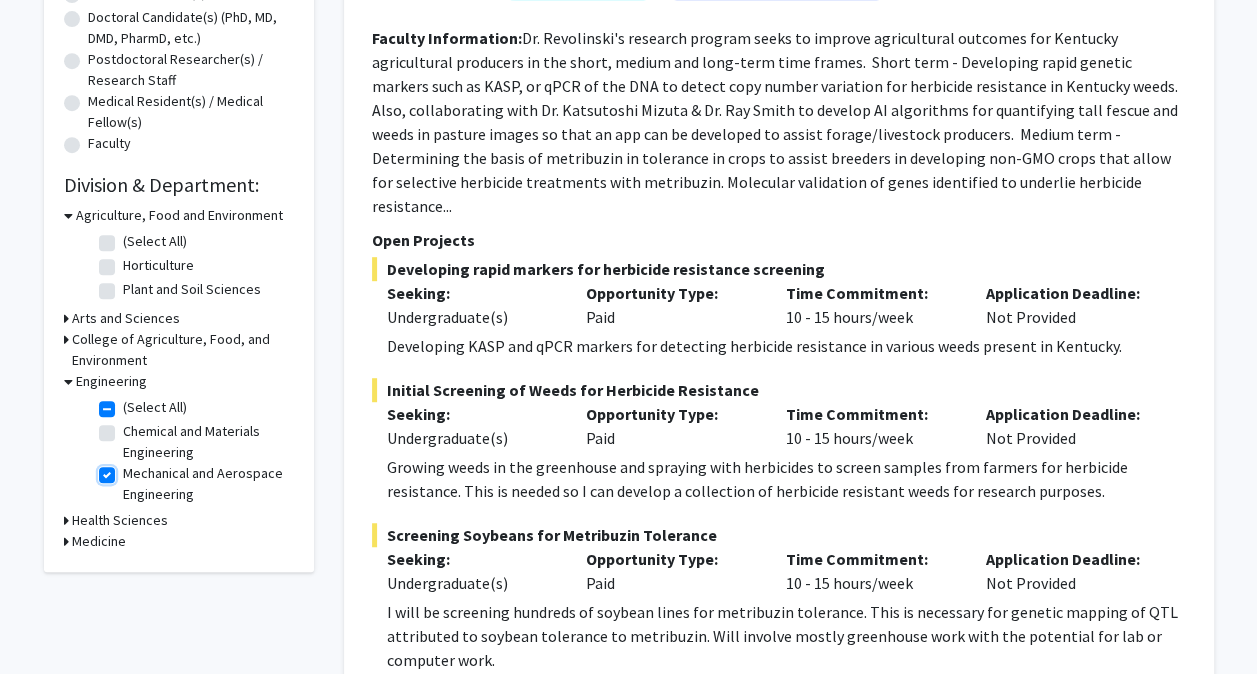 checkbox on "true" 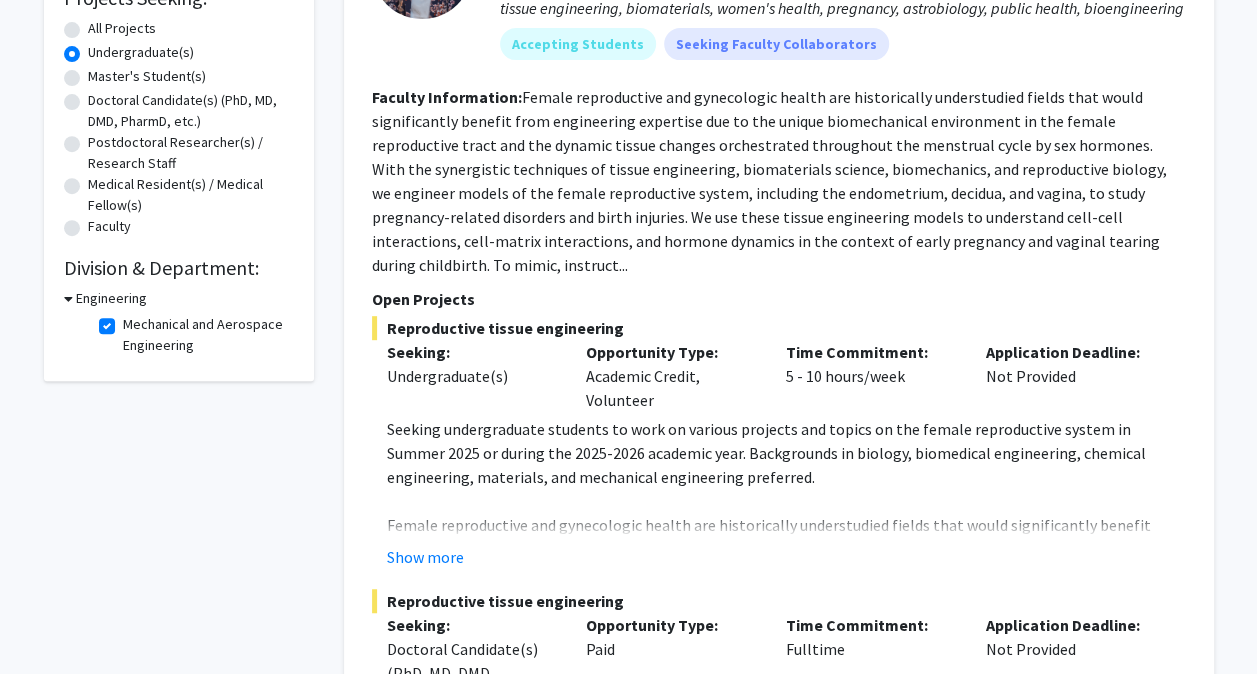 scroll, scrollTop: 346, scrollLeft: 0, axis: vertical 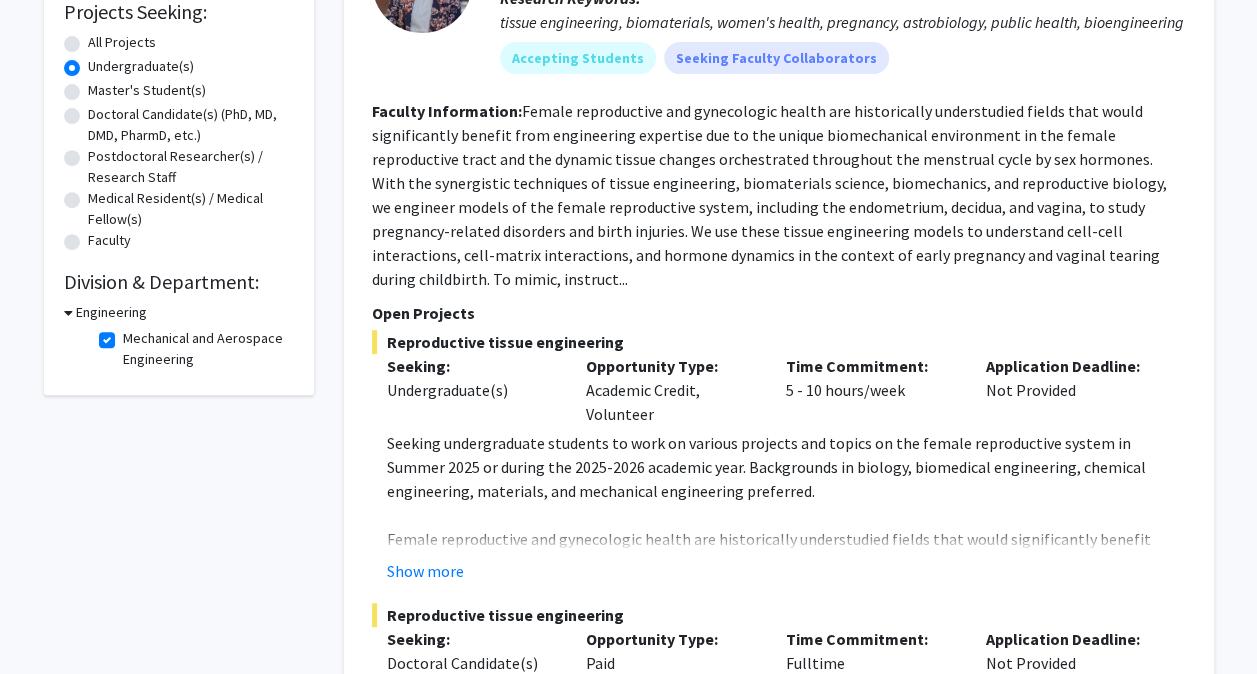 click on "Mechanical and Aerospace Engineering" 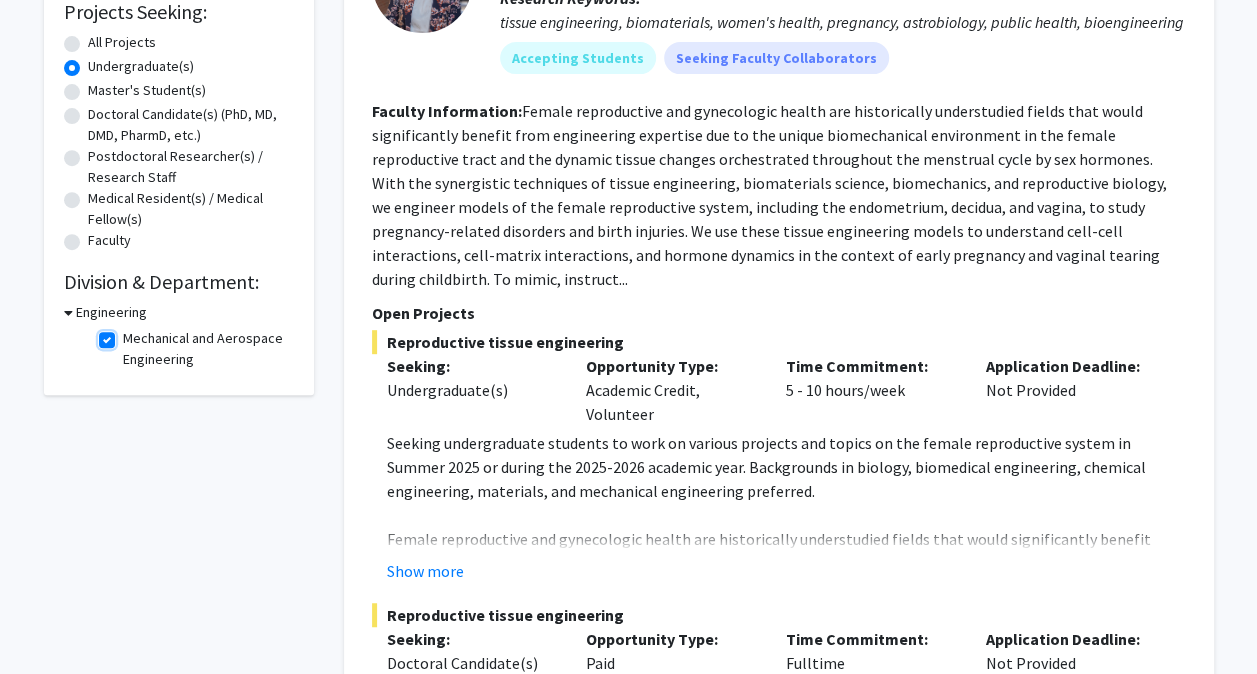 click on "Mechanical and Aerospace Engineering" at bounding box center [129, 334] 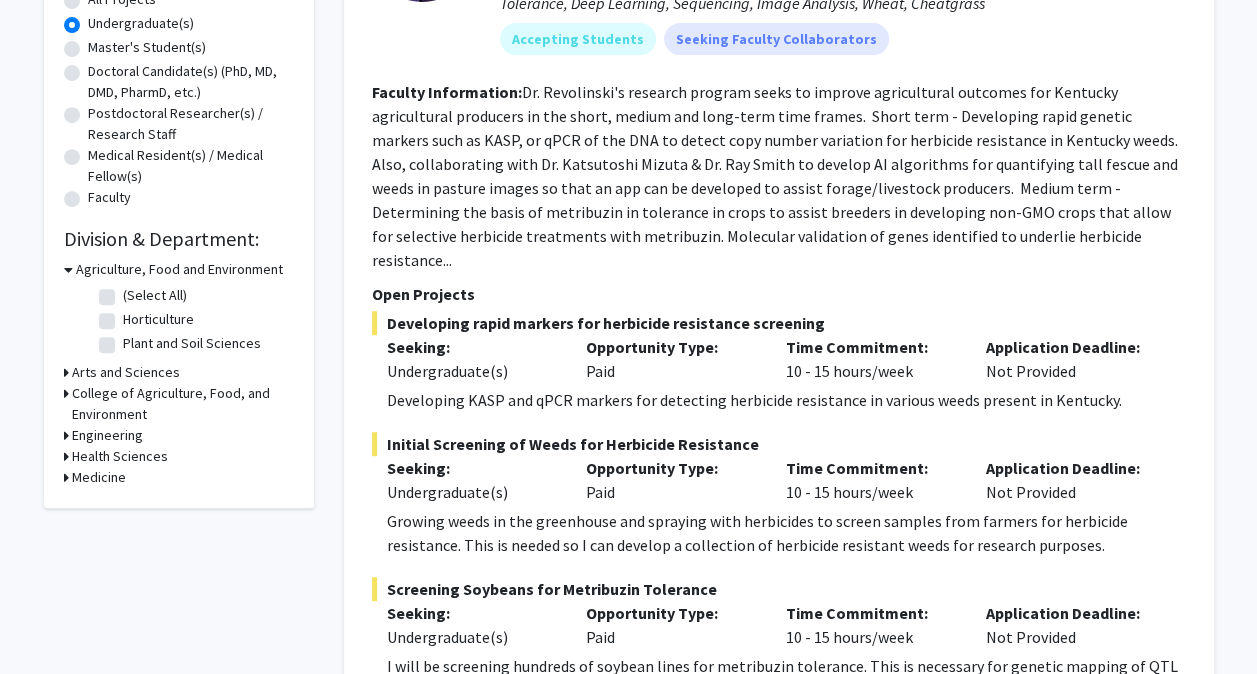scroll, scrollTop: 388, scrollLeft: 0, axis: vertical 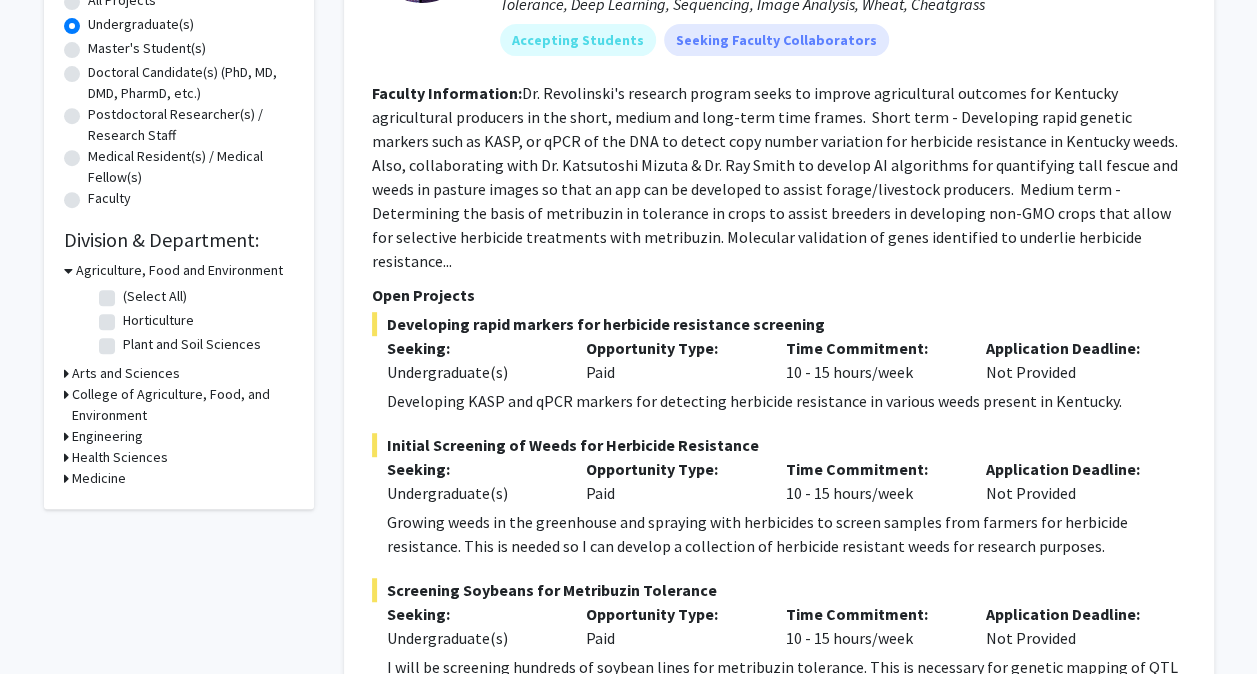click on "Engineering" at bounding box center (107, 436) 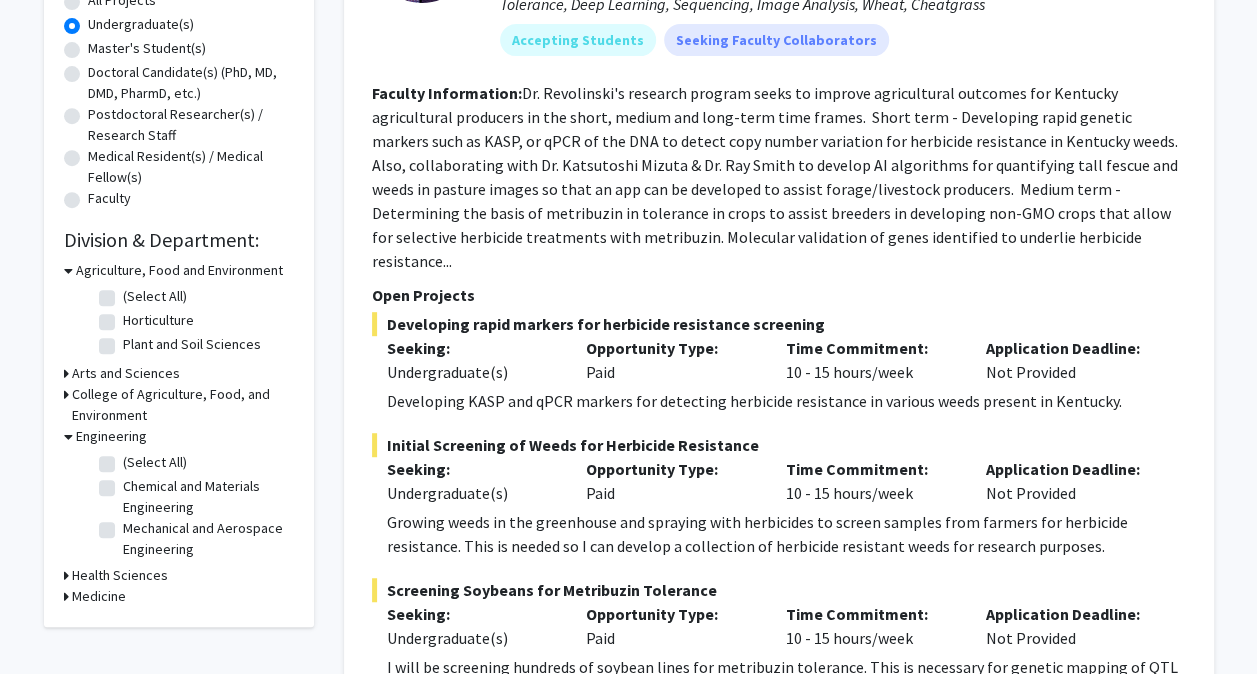 click on "(Select All)  (Select All)" 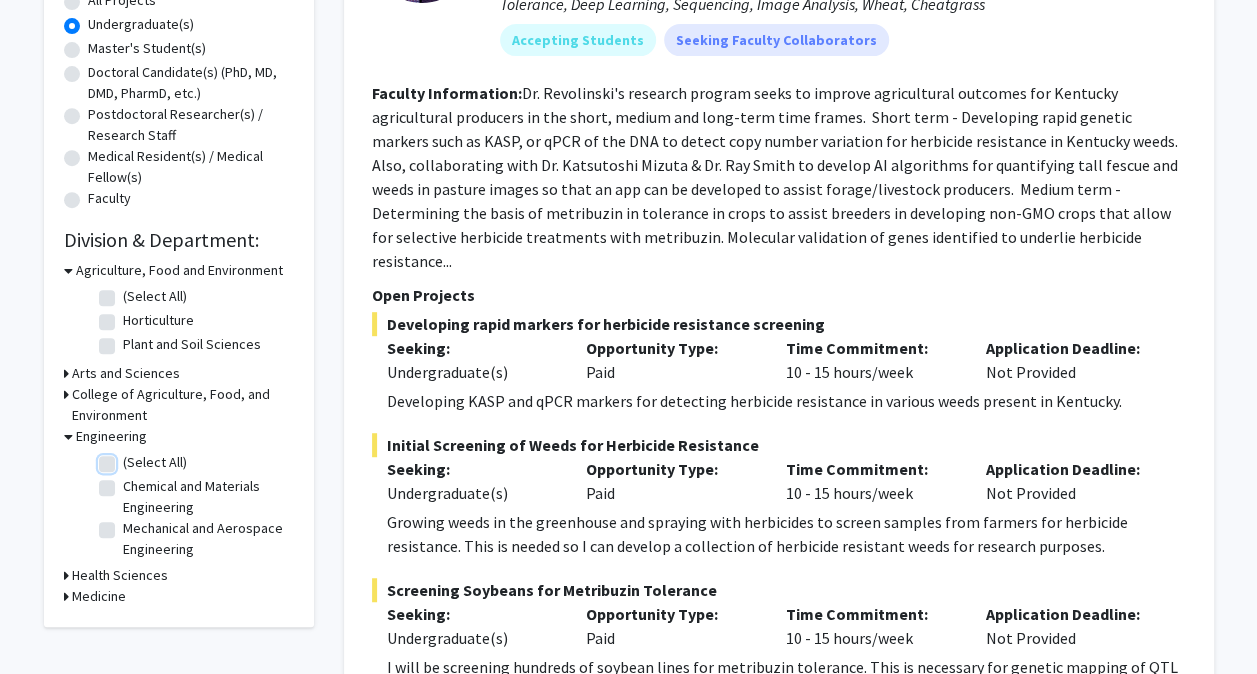 click on "(Select All)" at bounding box center [129, 458] 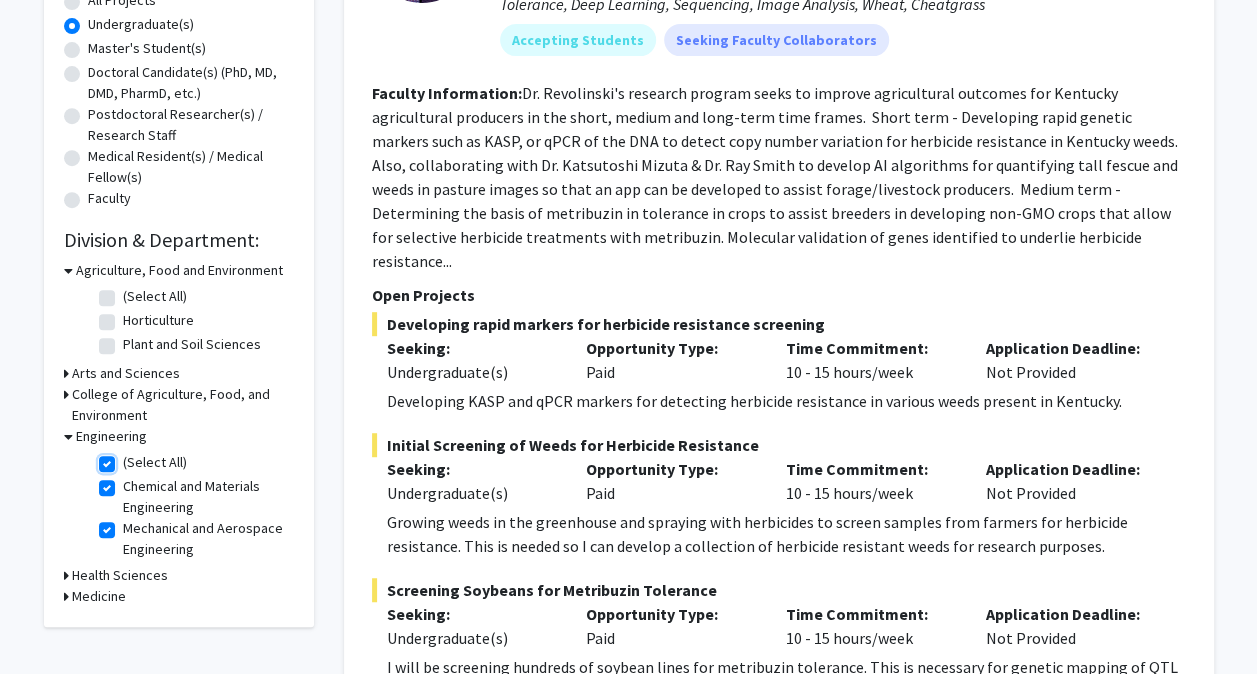 checkbox on "true" 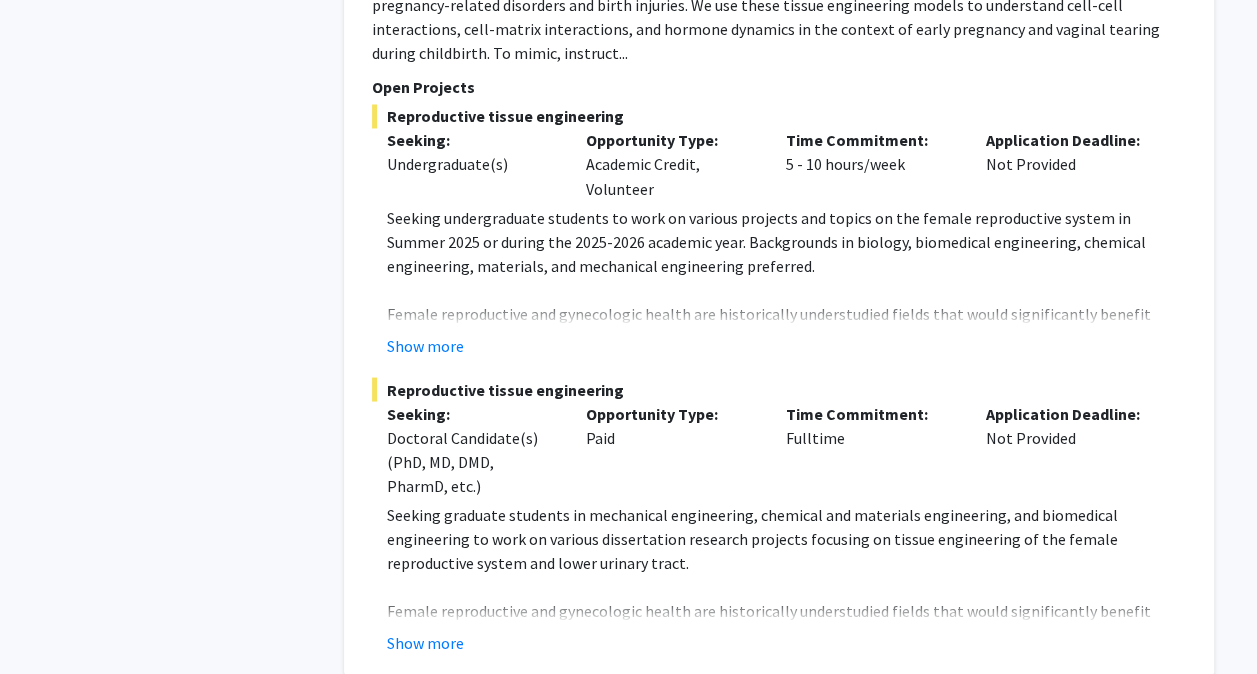 scroll, scrollTop: 1721, scrollLeft: 0, axis: vertical 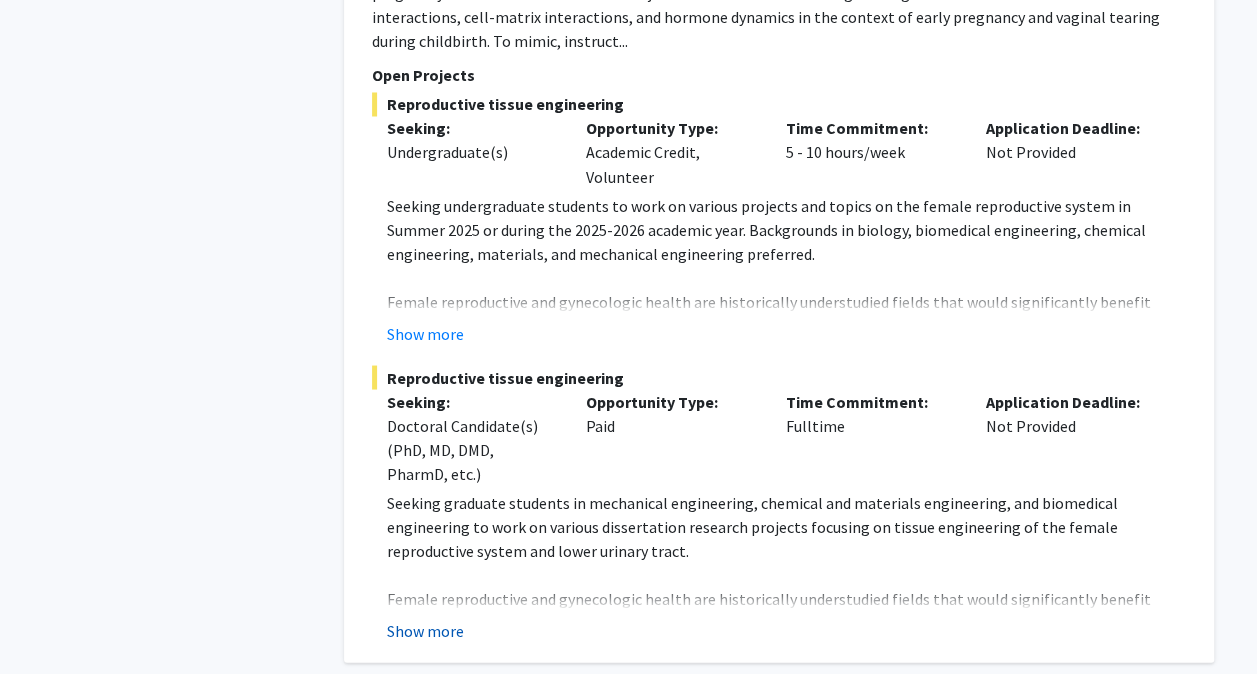 click on "Show more" 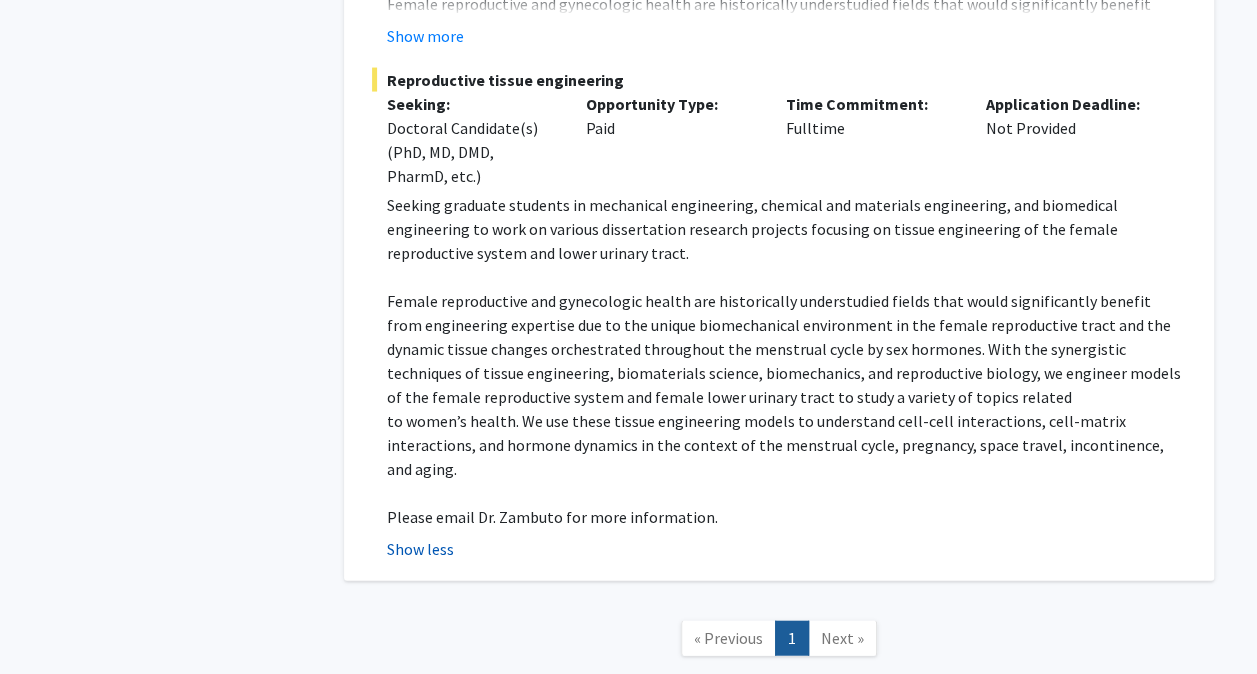 scroll, scrollTop: 2098, scrollLeft: 0, axis: vertical 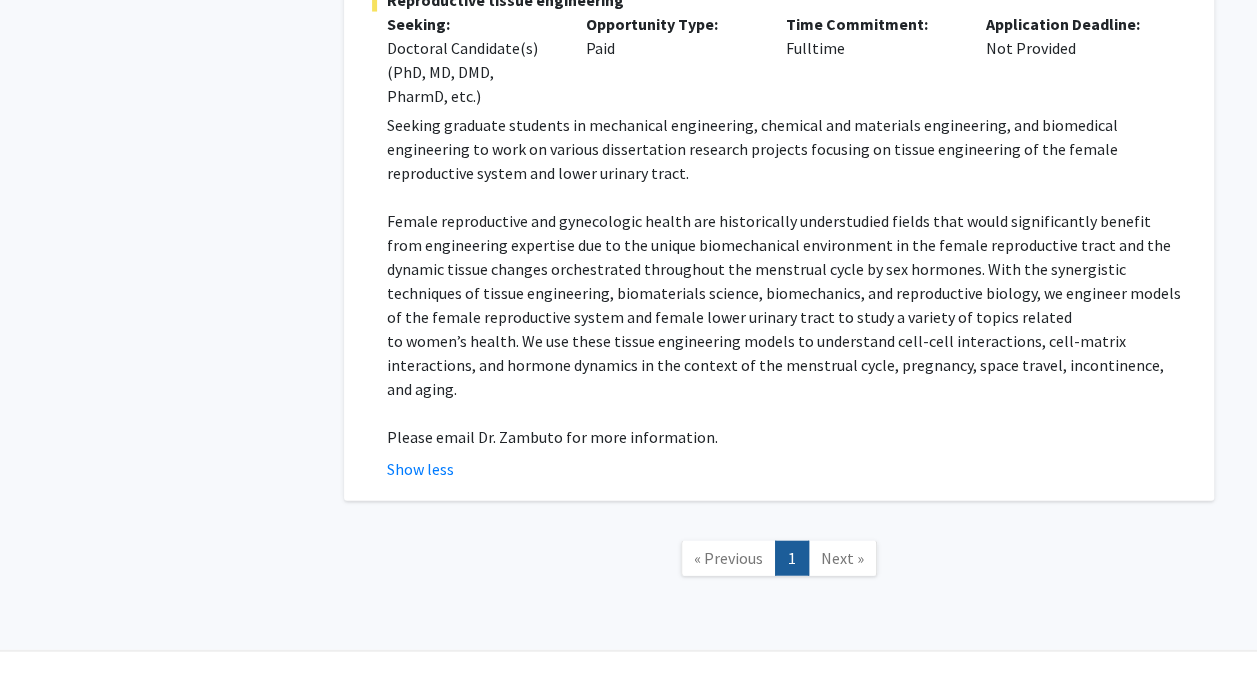click on "Next »" 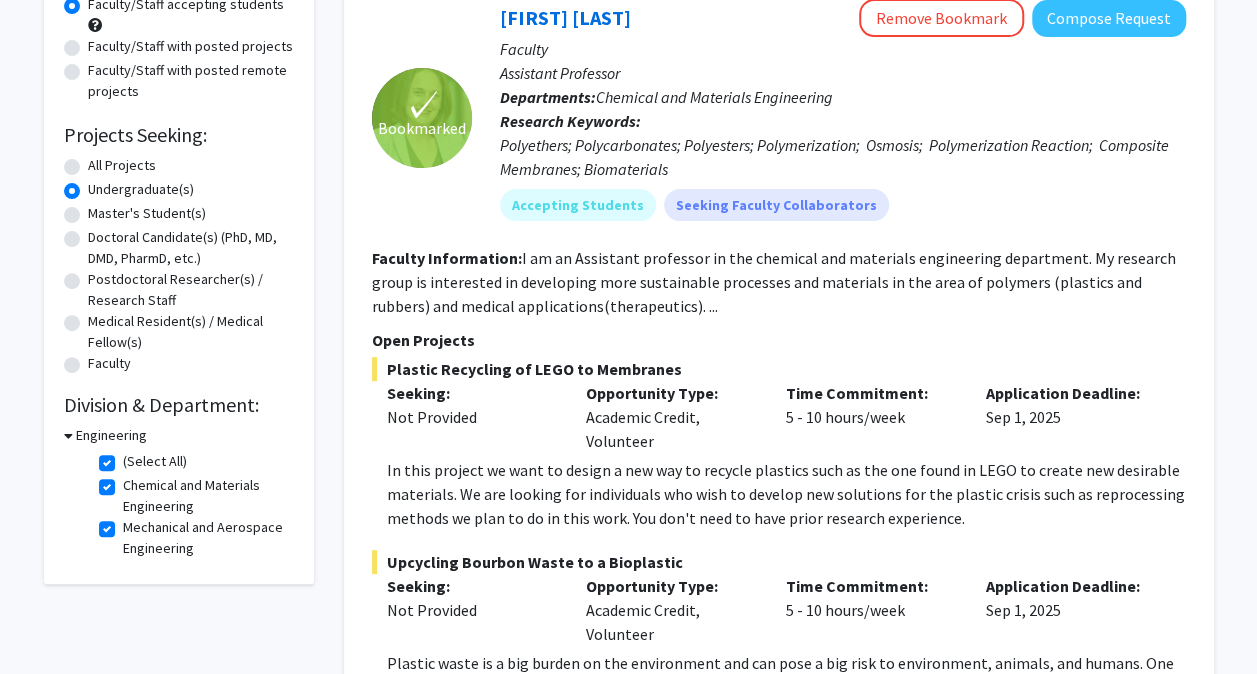 scroll, scrollTop: 248, scrollLeft: 0, axis: vertical 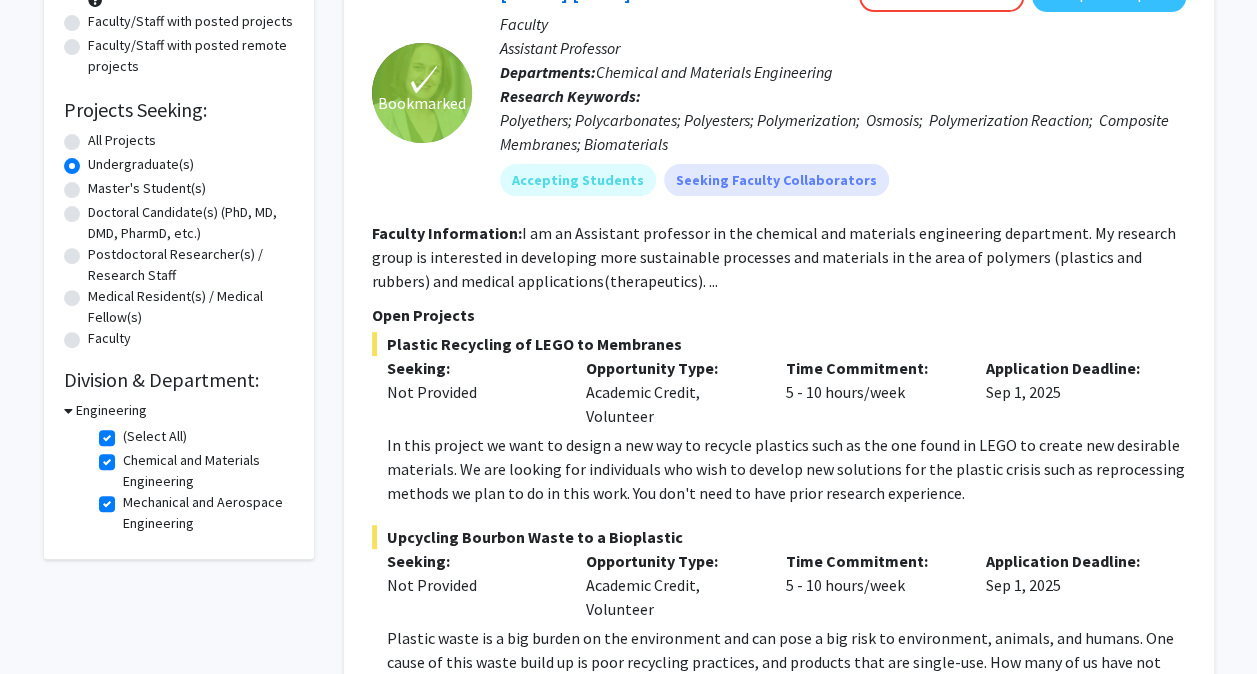 click on "Engineering" at bounding box center [111, 410] 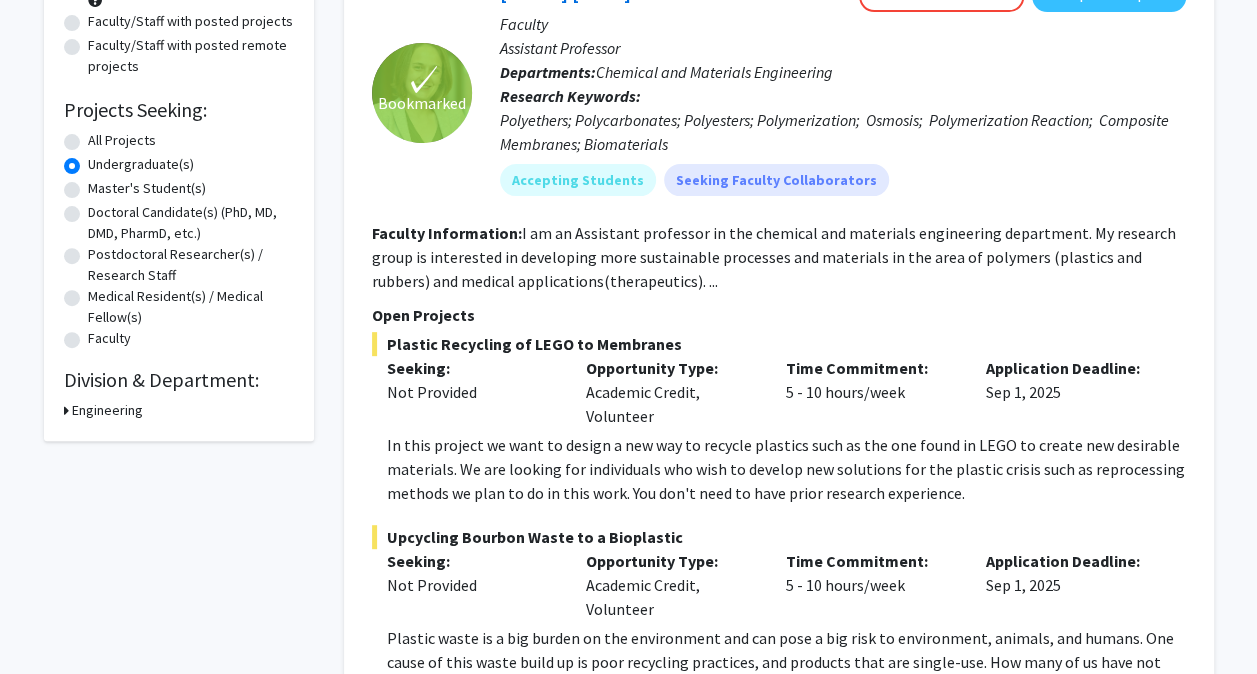 click on "Engineering" at bounding box center (107, 410) 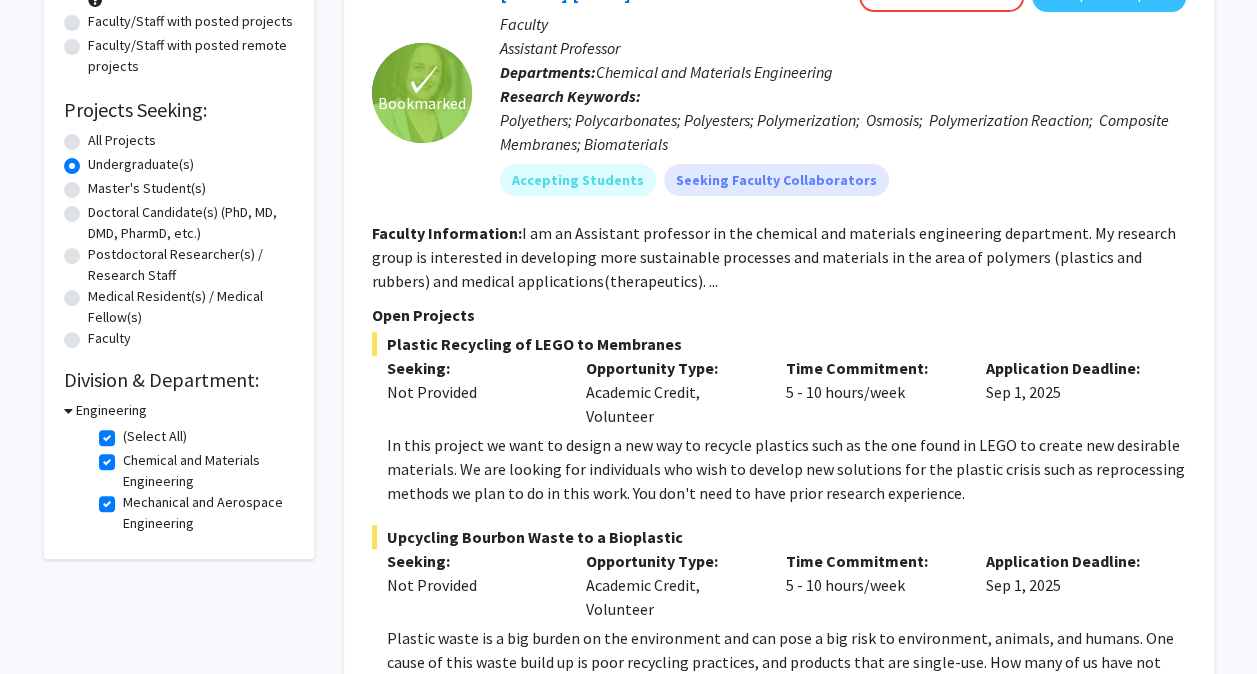 click on "(Select All)" 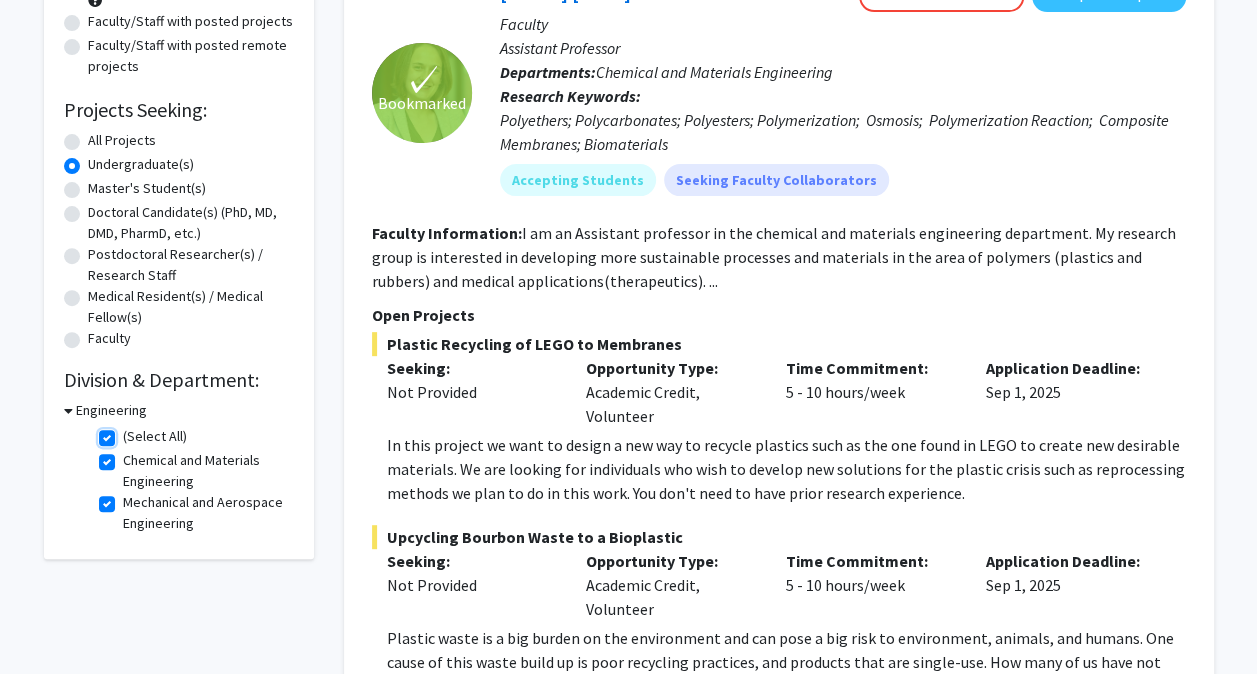 click on "(Select All)" at bounding box center (129, 432) 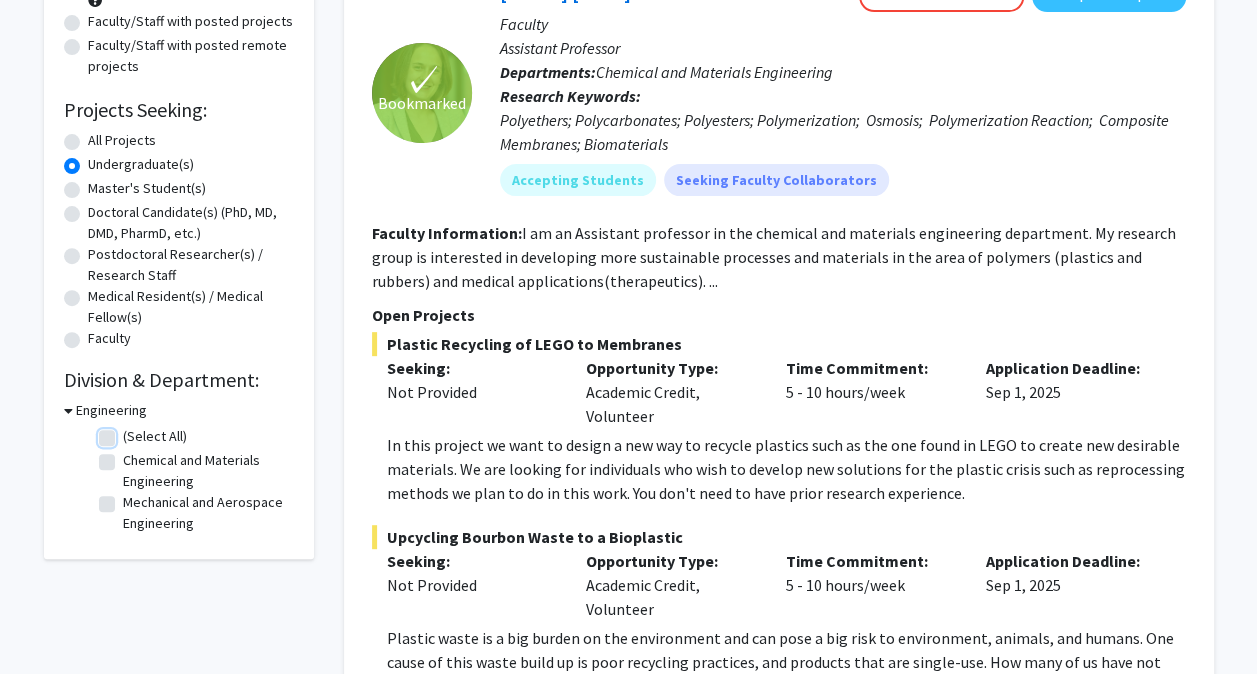 checkbox on "false" 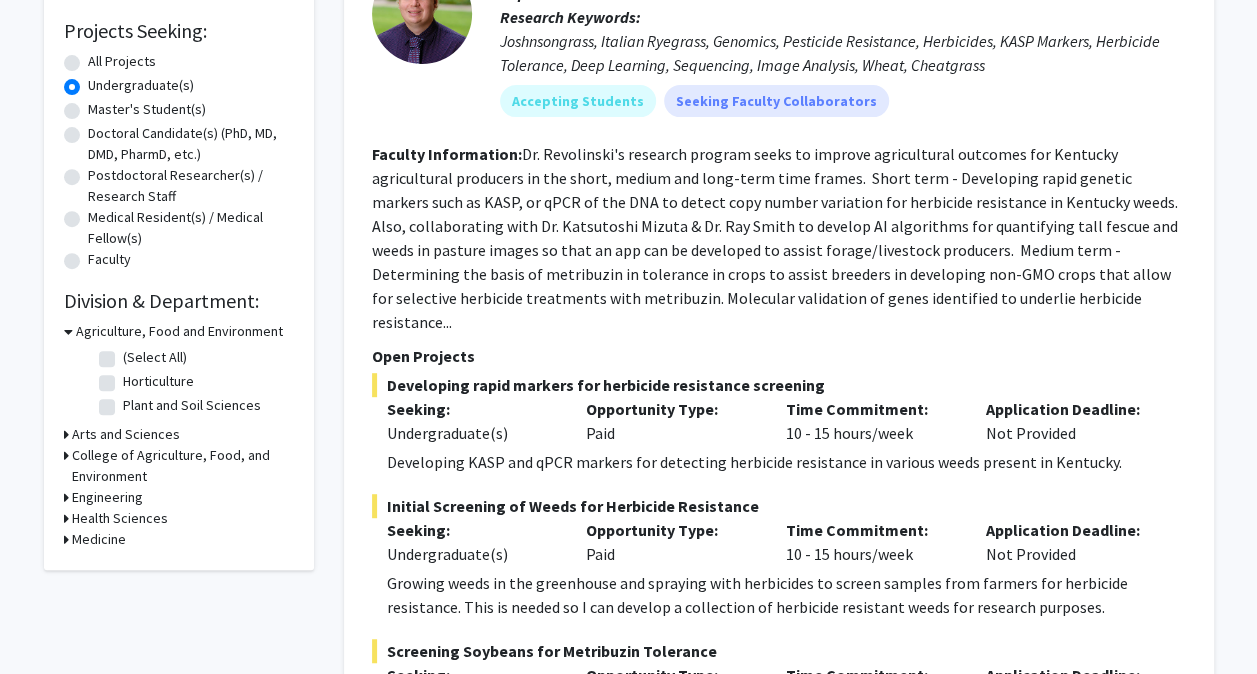 scroll, scrollTop: 329, scrollLeft: 0, axis: vertical 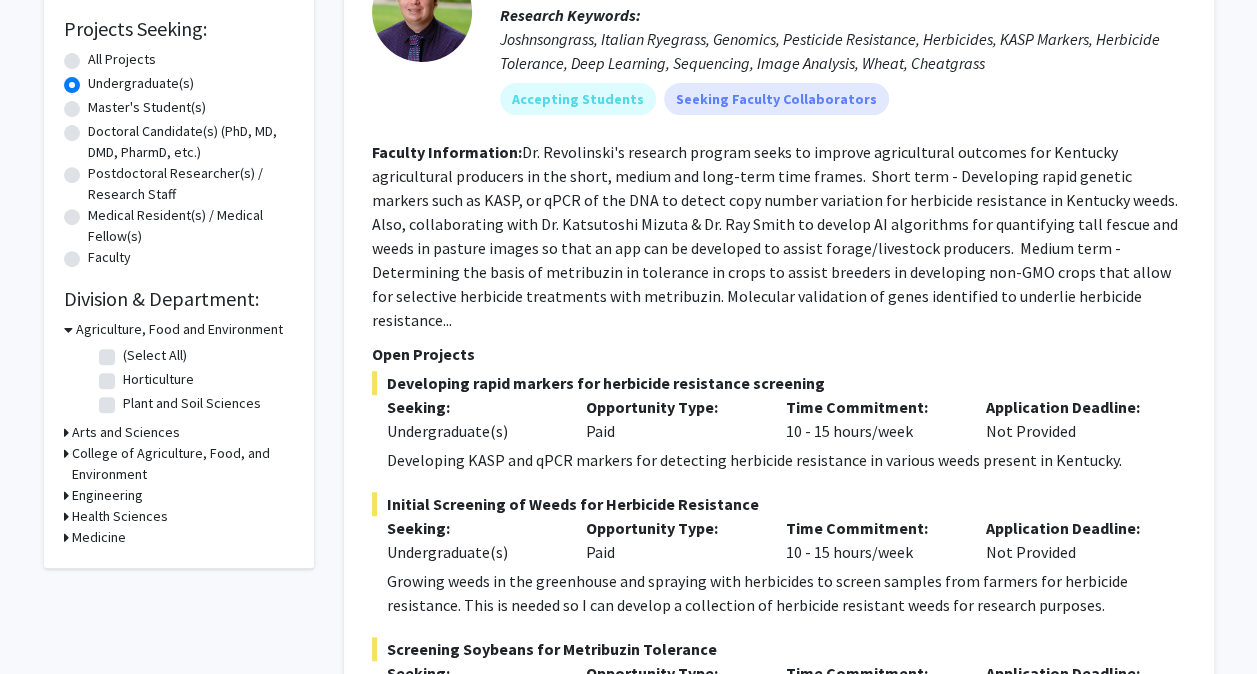 click on "Arts and Sciences" at bounding box center [126, 432] 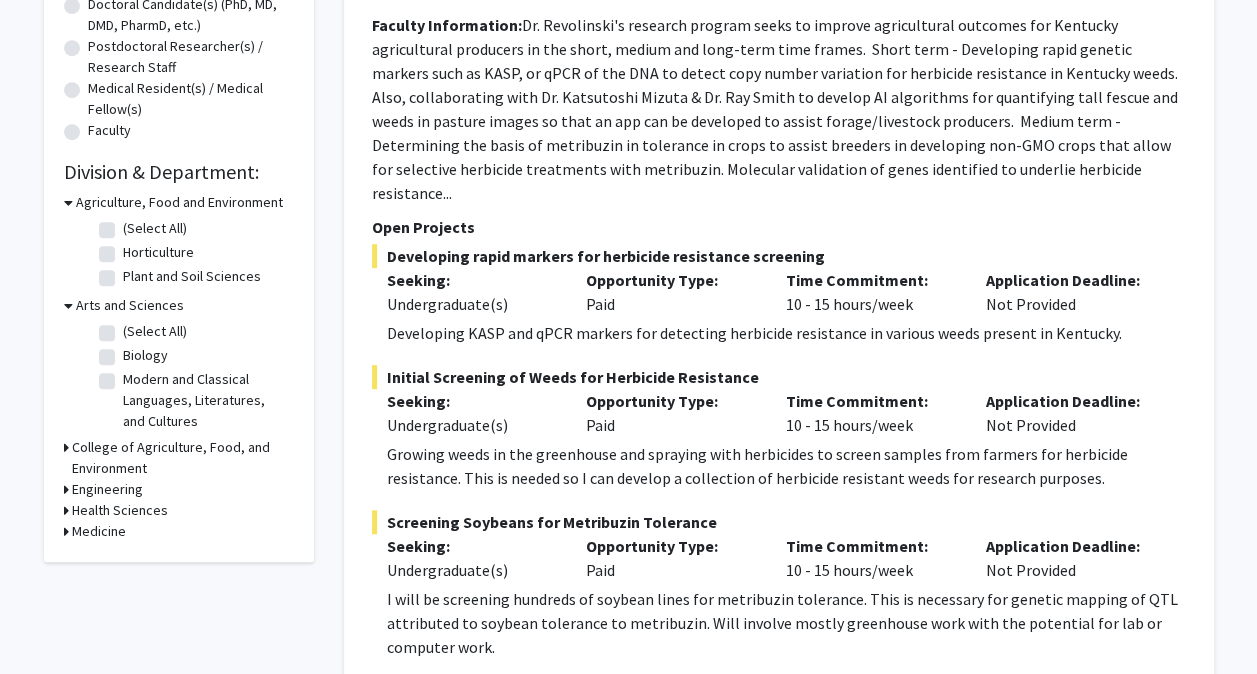 scroll, scrollTop: 457, scrollLeft: 0, axis: vertical 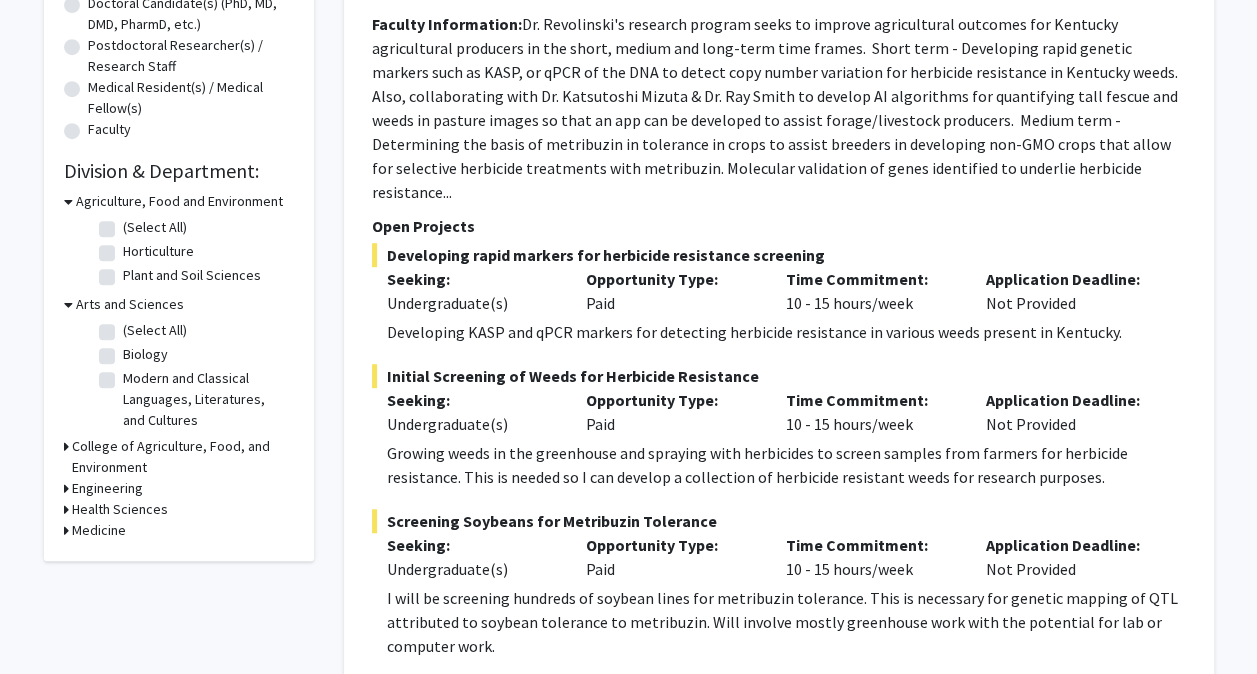 click on "College of Agriculture, Food, and Environment" at bounding box center [183, 457] 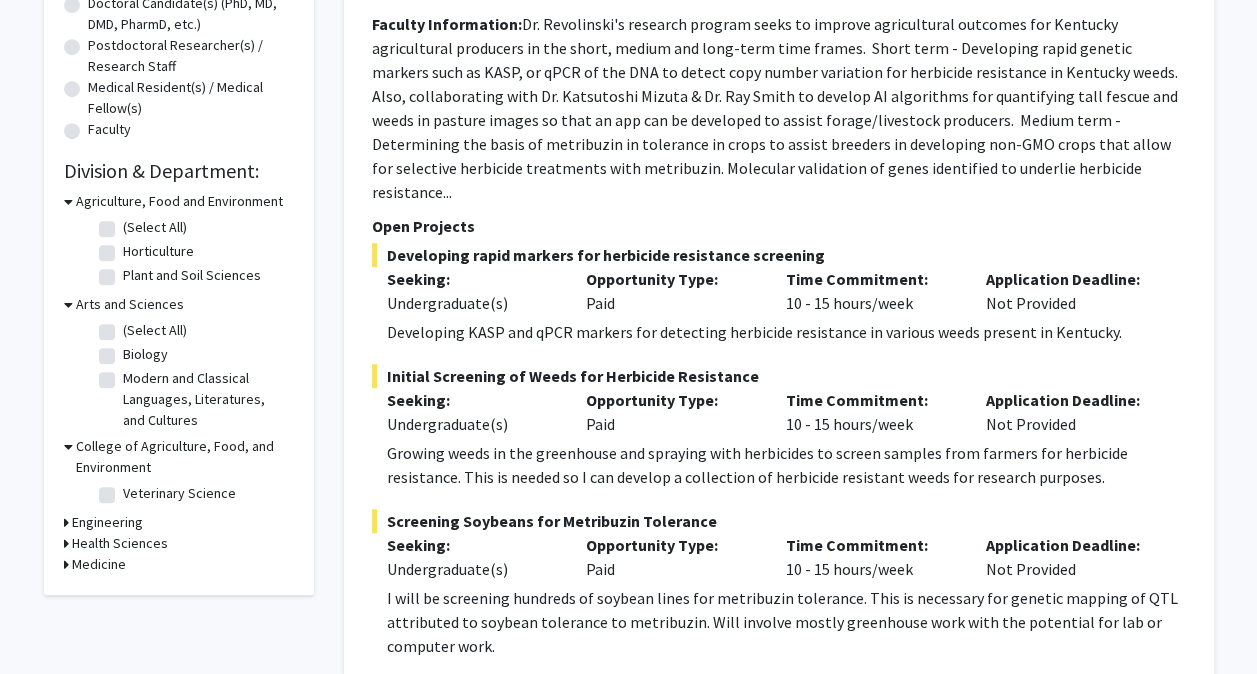 scroll, scrollTop: 513, scrollLeft: 0, axis: vertical 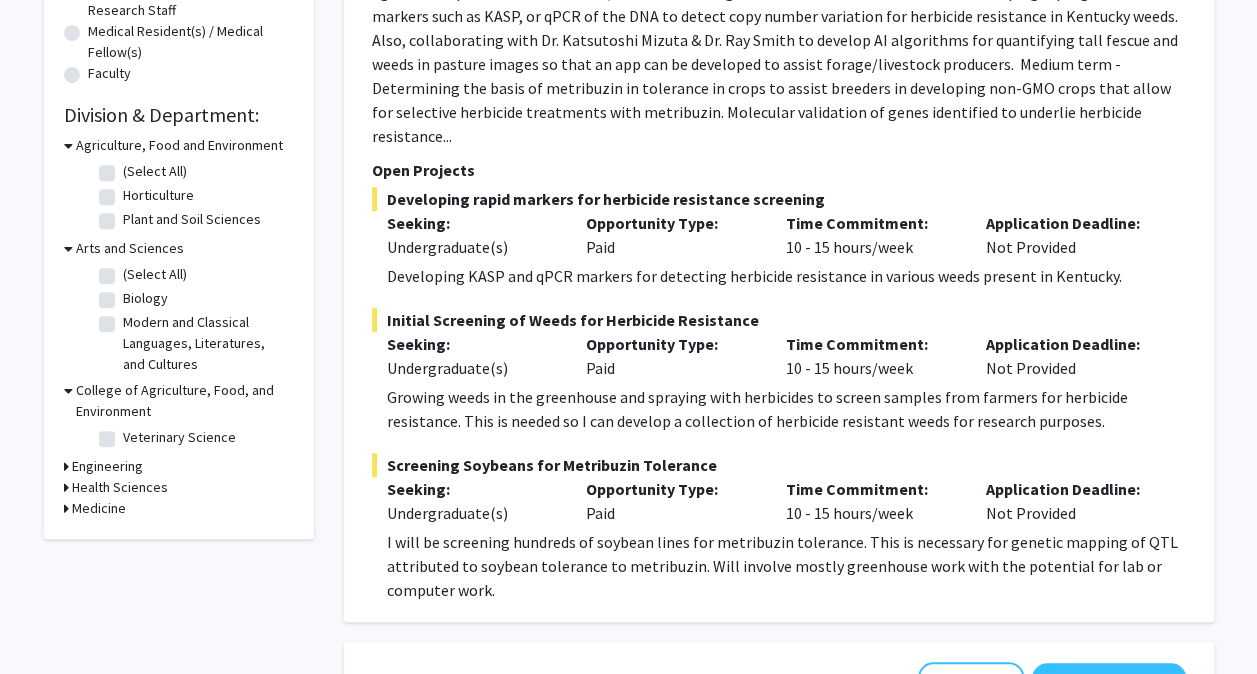 click on "Engineering" at bounding box center [107, 466] 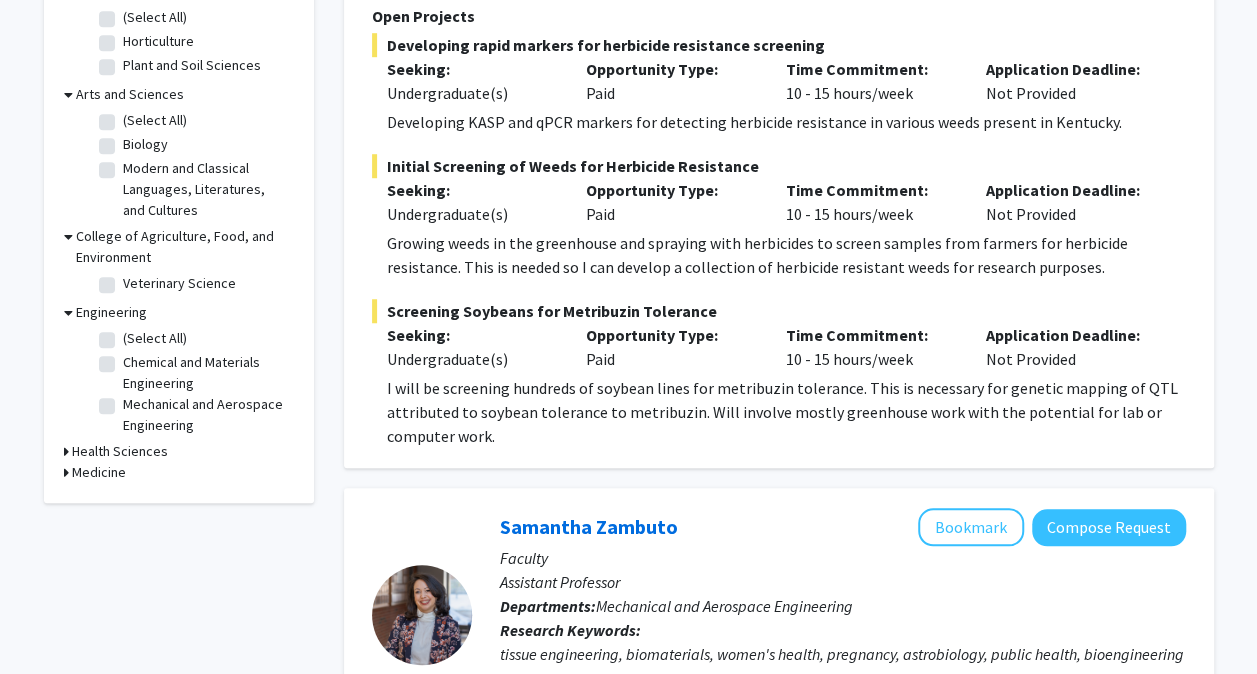 scroll, scrollTop: 673, scrollLeft: 0, axis: vertical 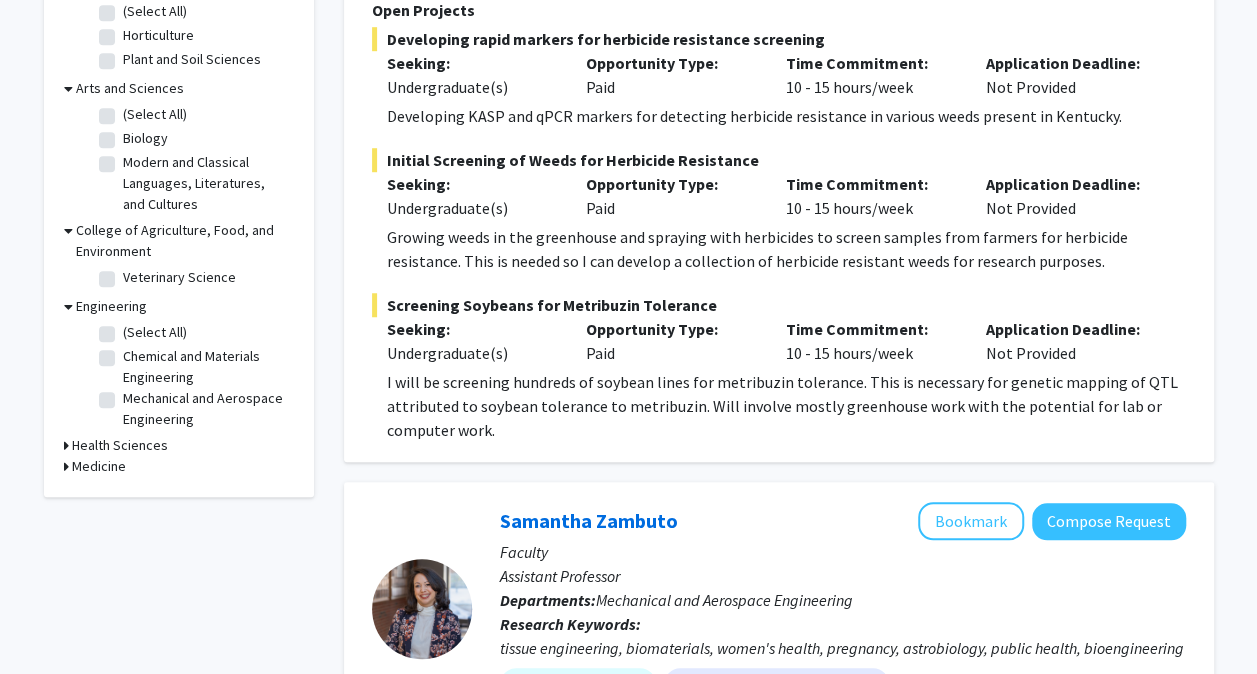click on "Health Sciences" at bounding box center [120, 445] 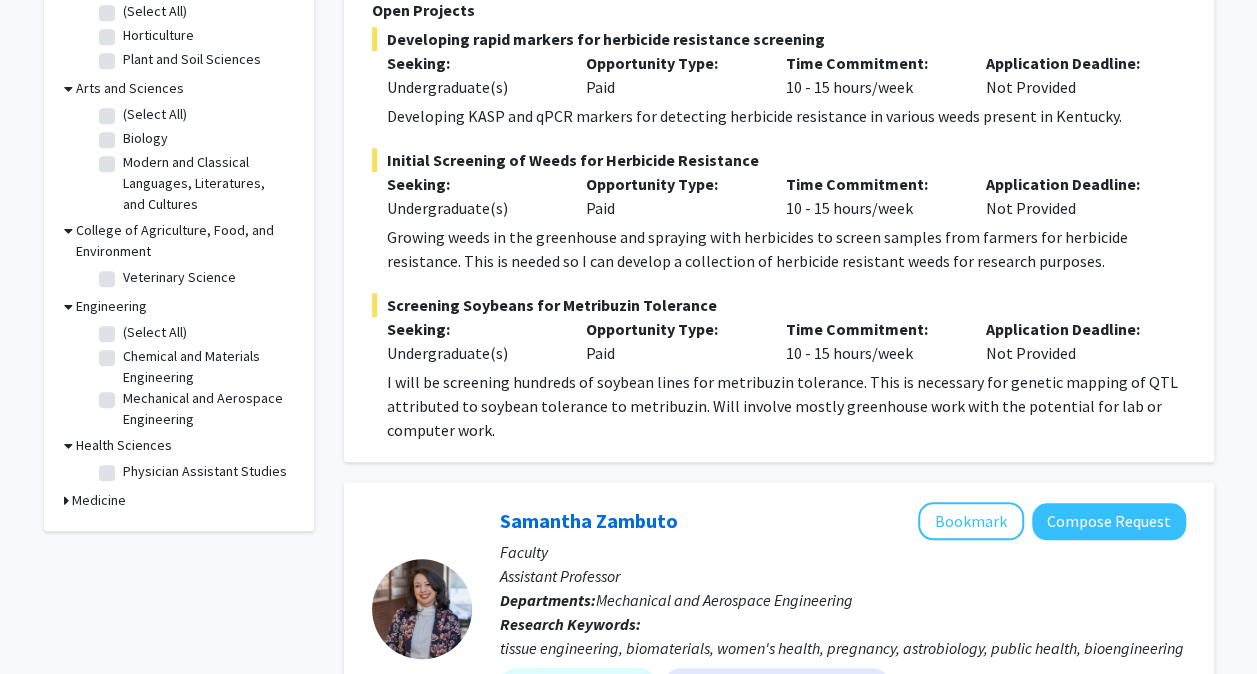 scroll, scrollTop: 731, scrollLeft: 0, axis: vertical 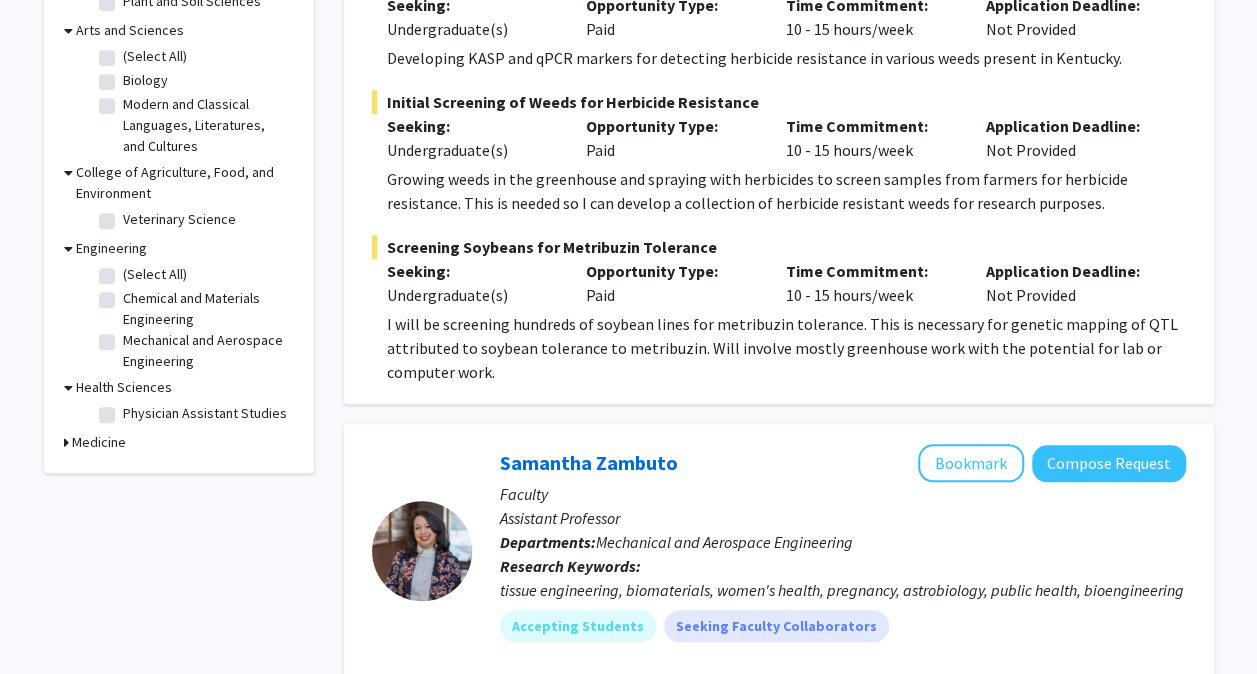 click on "Medicine" at bounding box center (99, 442) 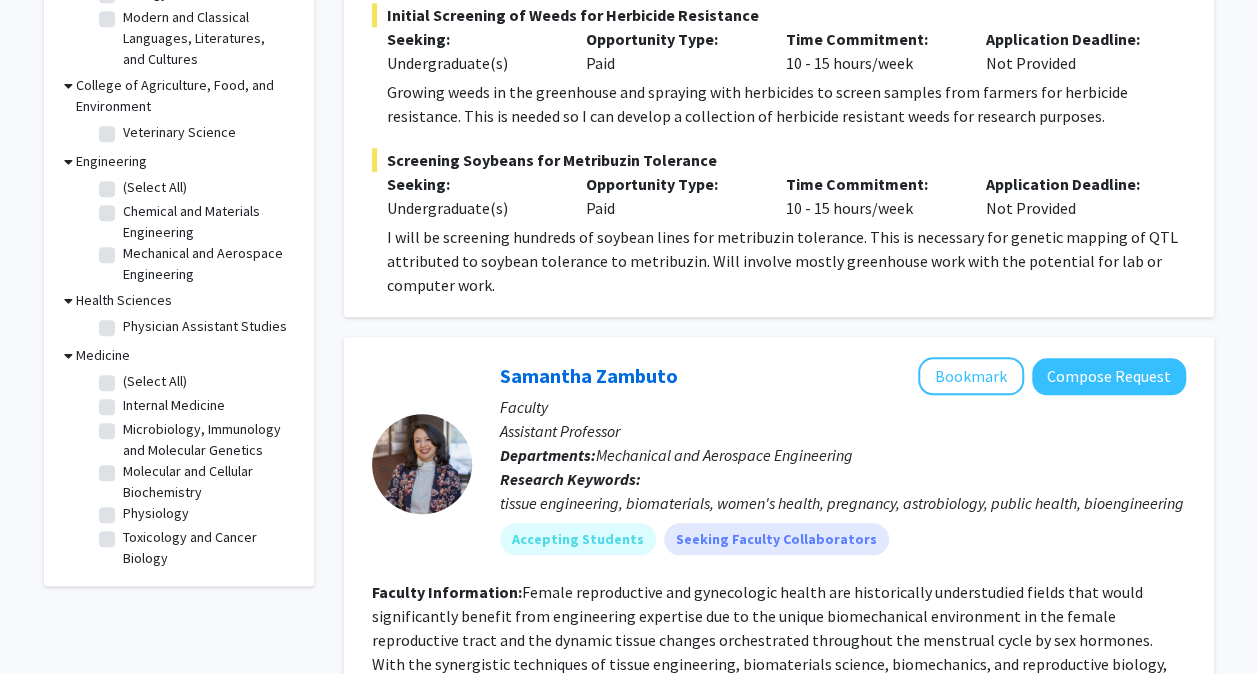 scroll, scrollTop: 819, scrollLeft: 0, axis: vertical 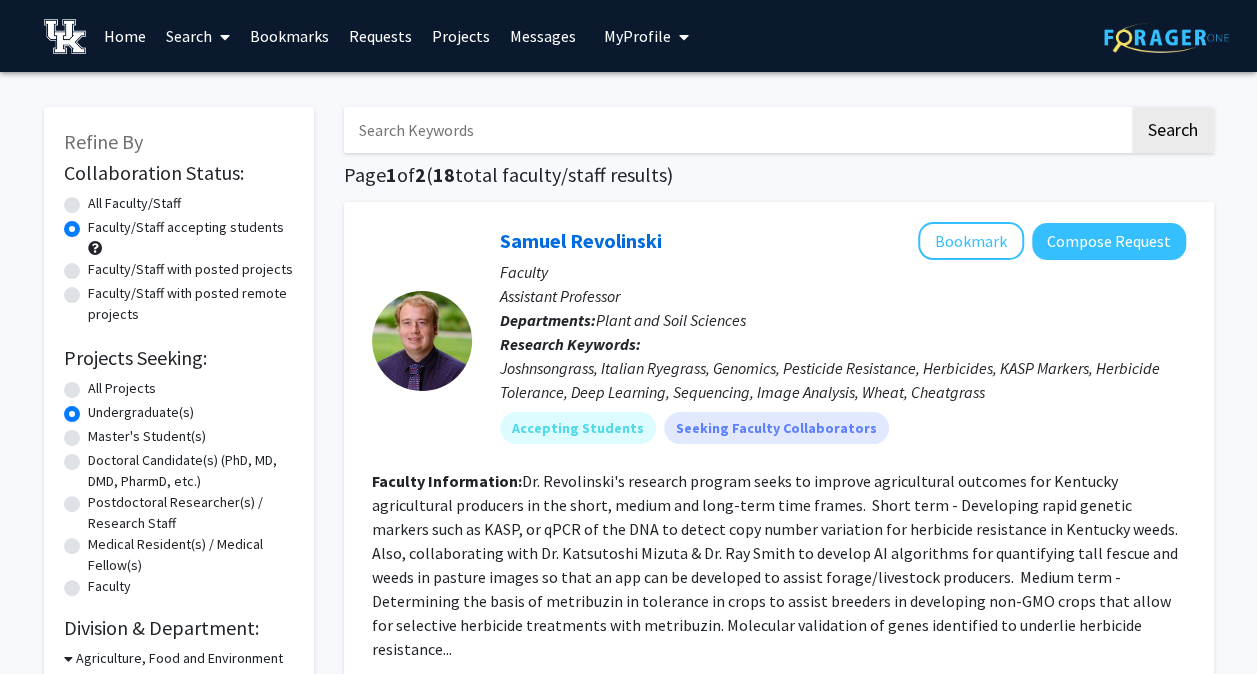 drag, startPoint x: 329, startPoint y: 138, endPoint x: 305, endPoint y: 86, distance: 57.271286 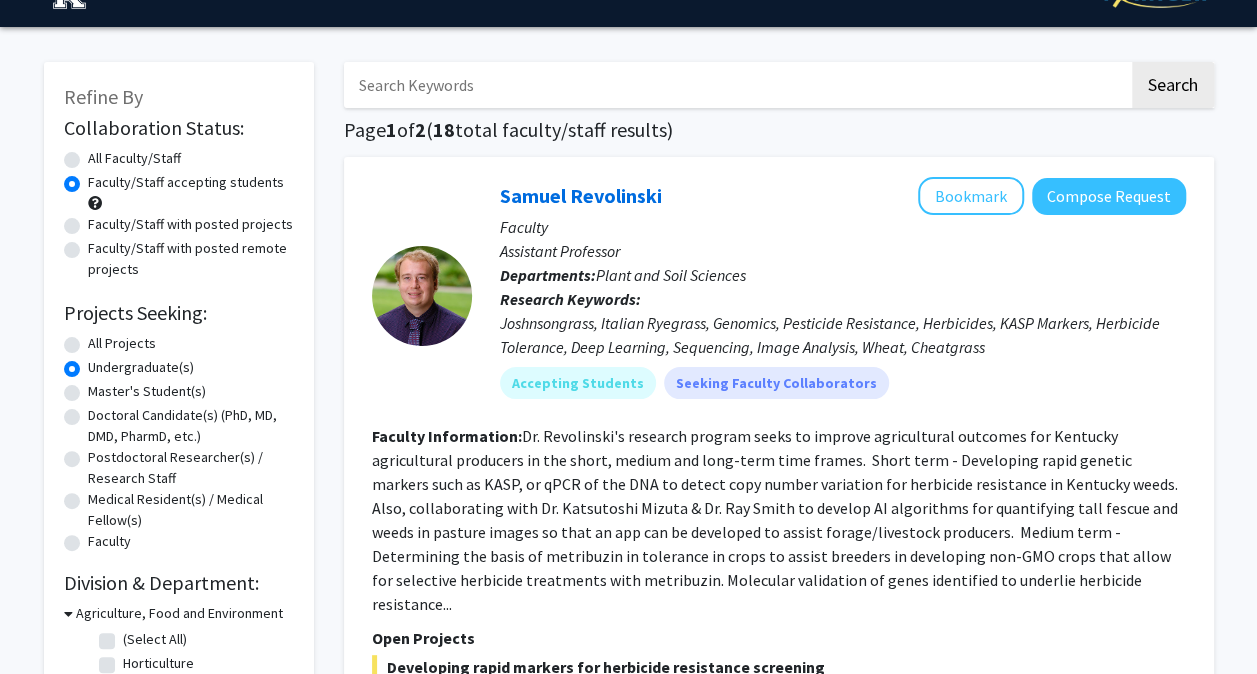 scroll, scrollTop: 0, scrollLeft: 0, axis: both 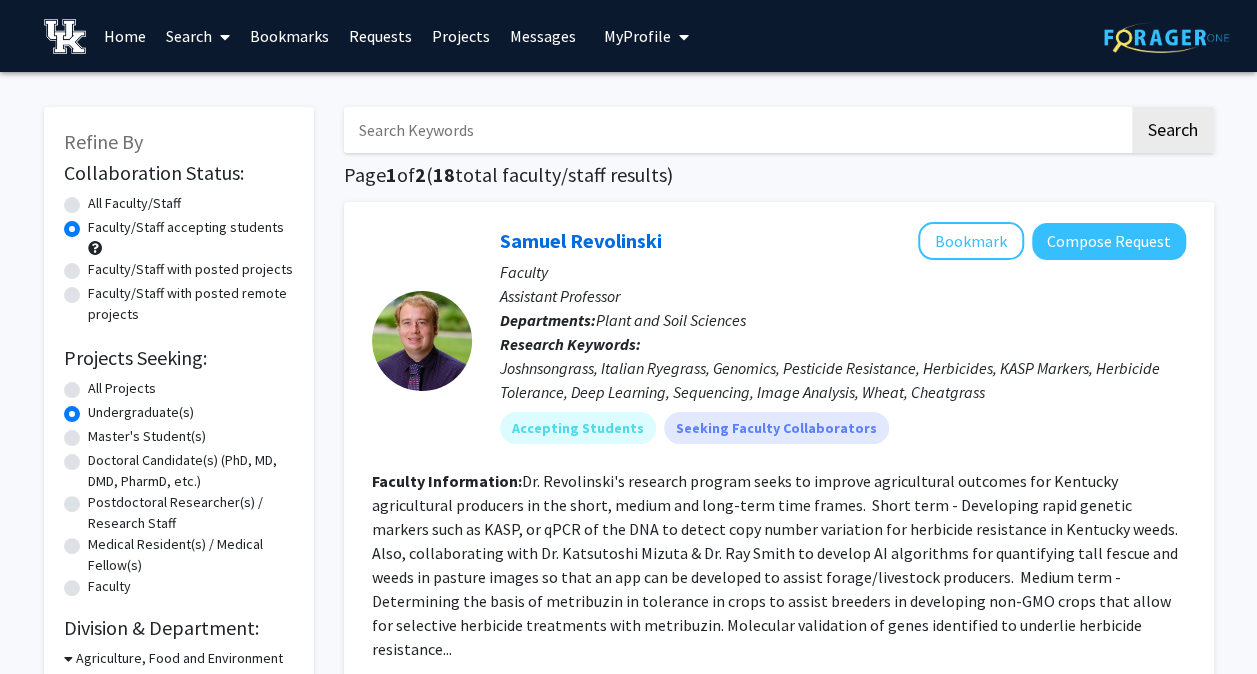 click on "Search" at bounding box center (198, 36) 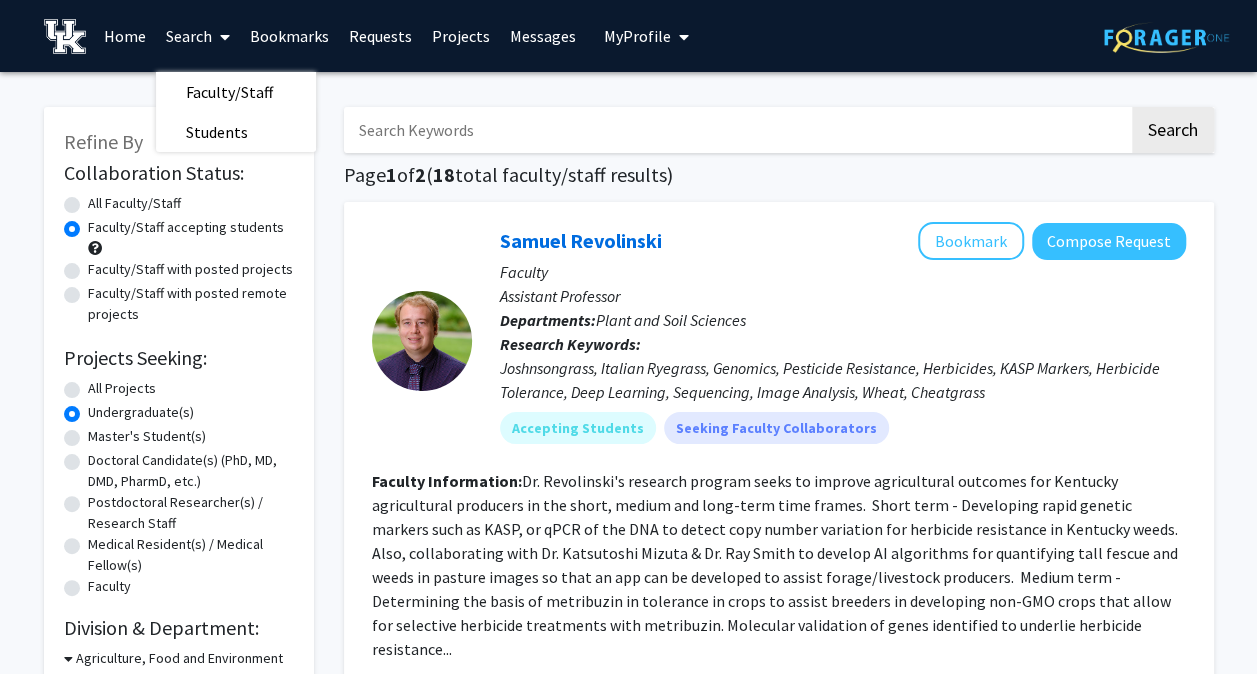 click on "Search" at bounding box center [198, 36] 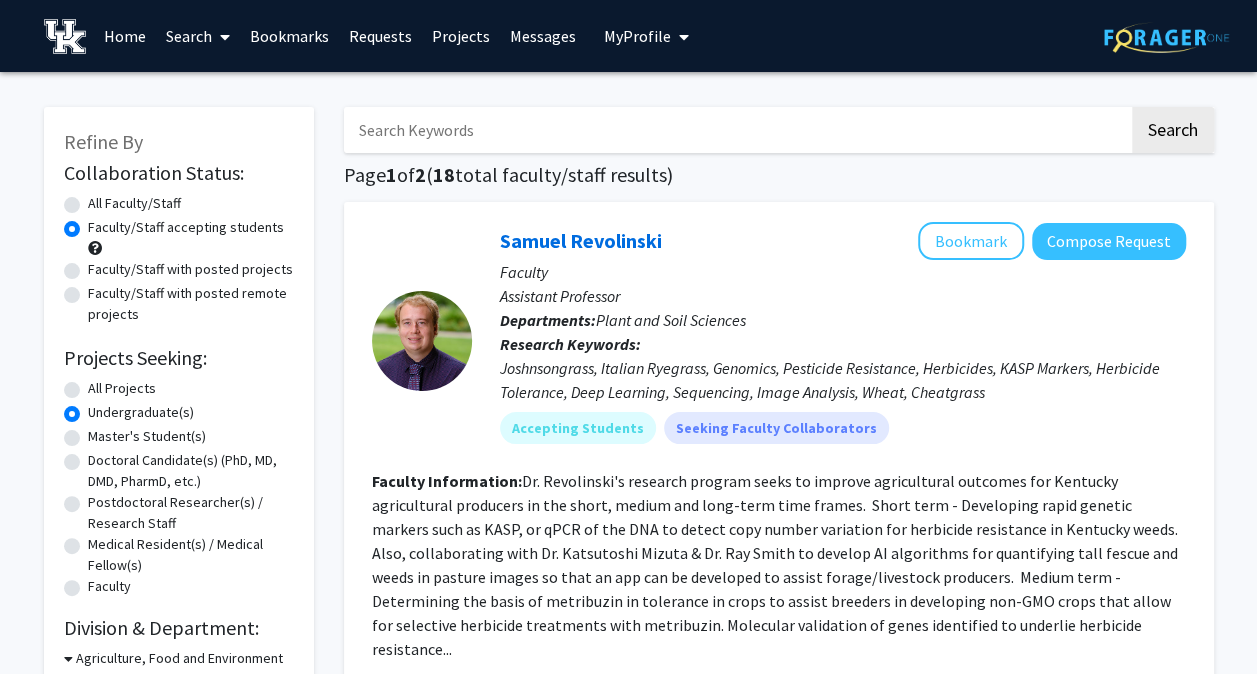 click on "Faculty/Staff with posted remote projects" 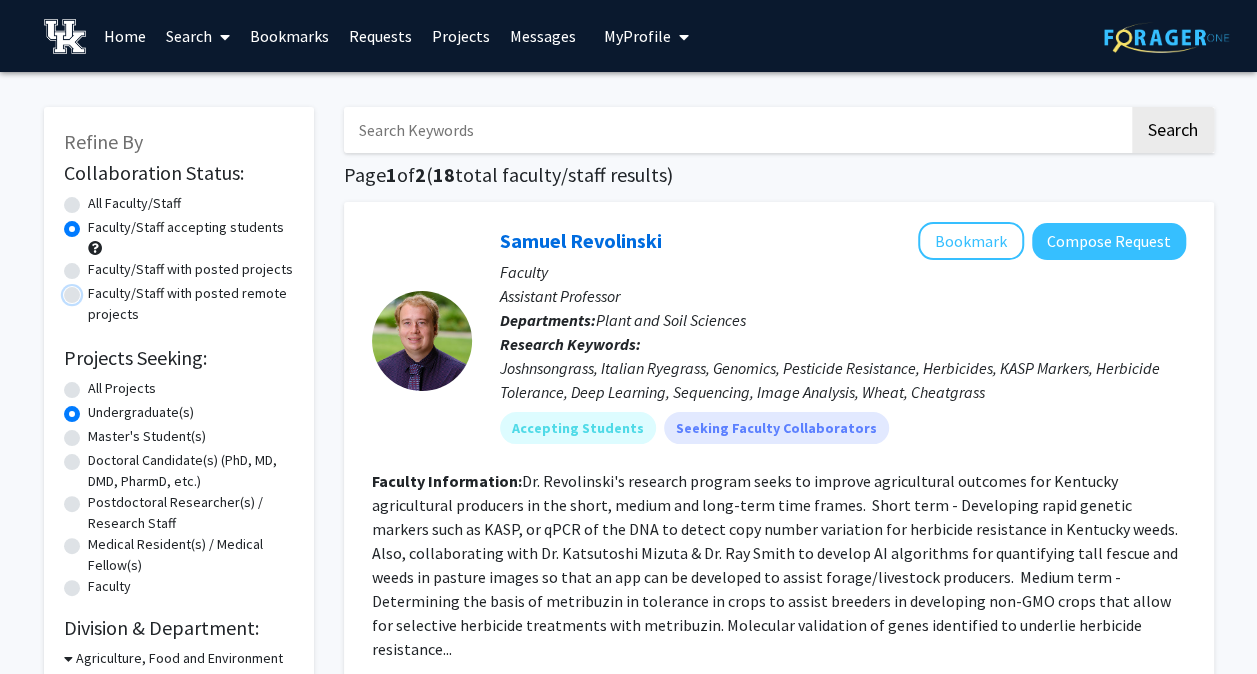 click on "Faculty/Staff with posted remote projects" at bounding box center [94, 289] 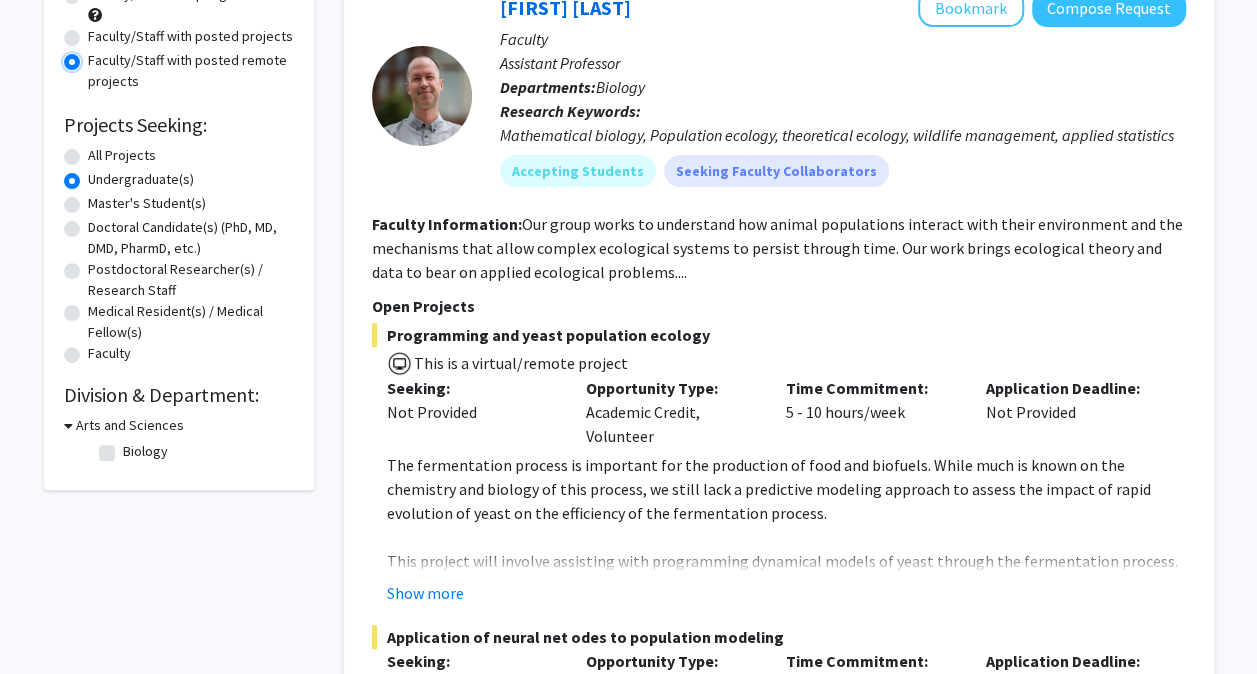 scroll, scrollTop: 0, scrollLeft: 0, axis: both 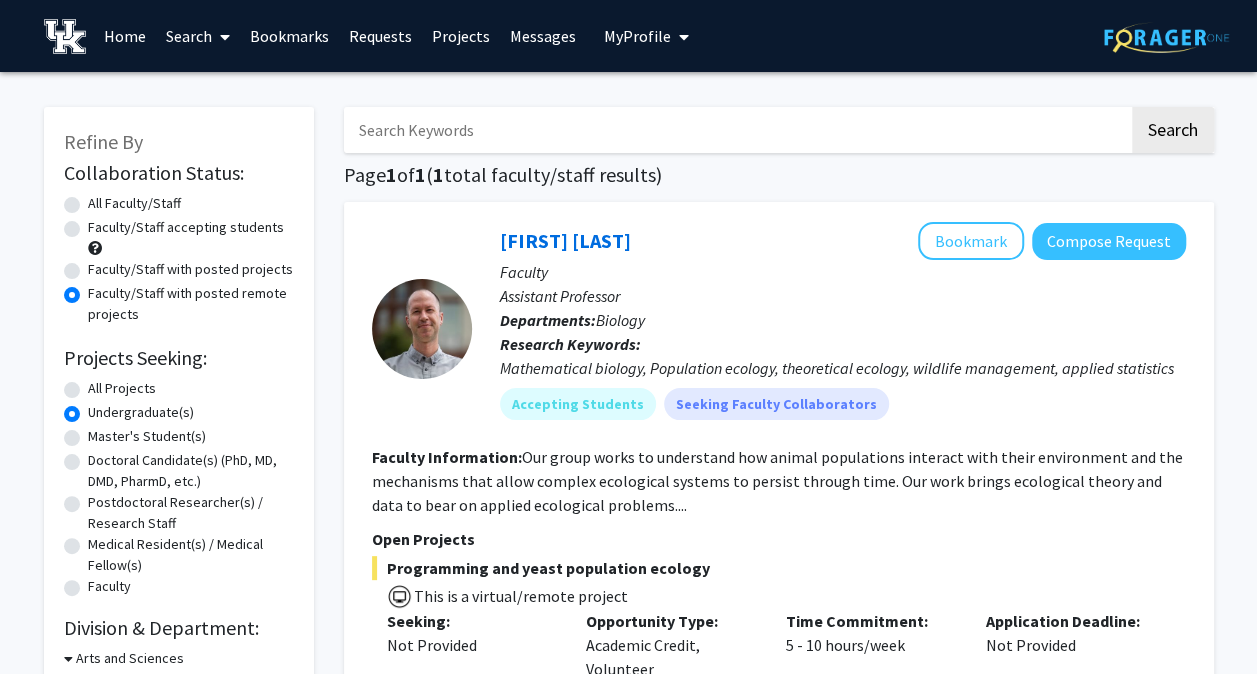 click at bounding box center [65, 36] 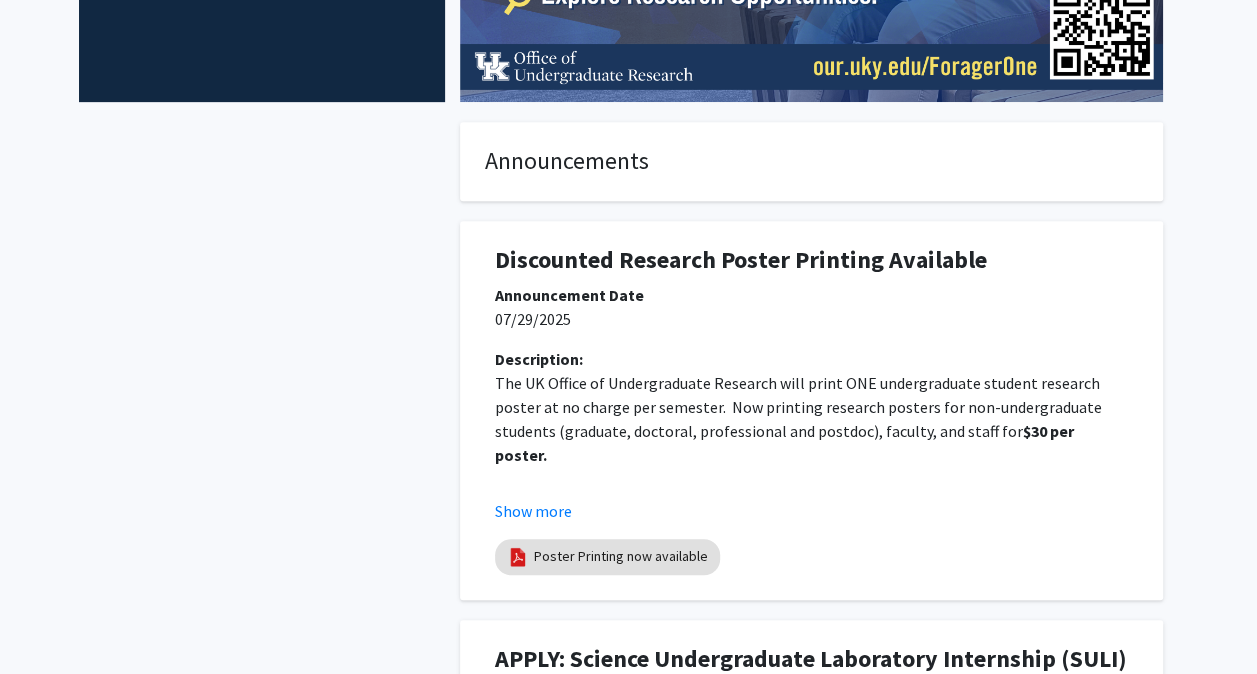 scroll, scrollTop: 0, scrollLeft: 0, axis: both 